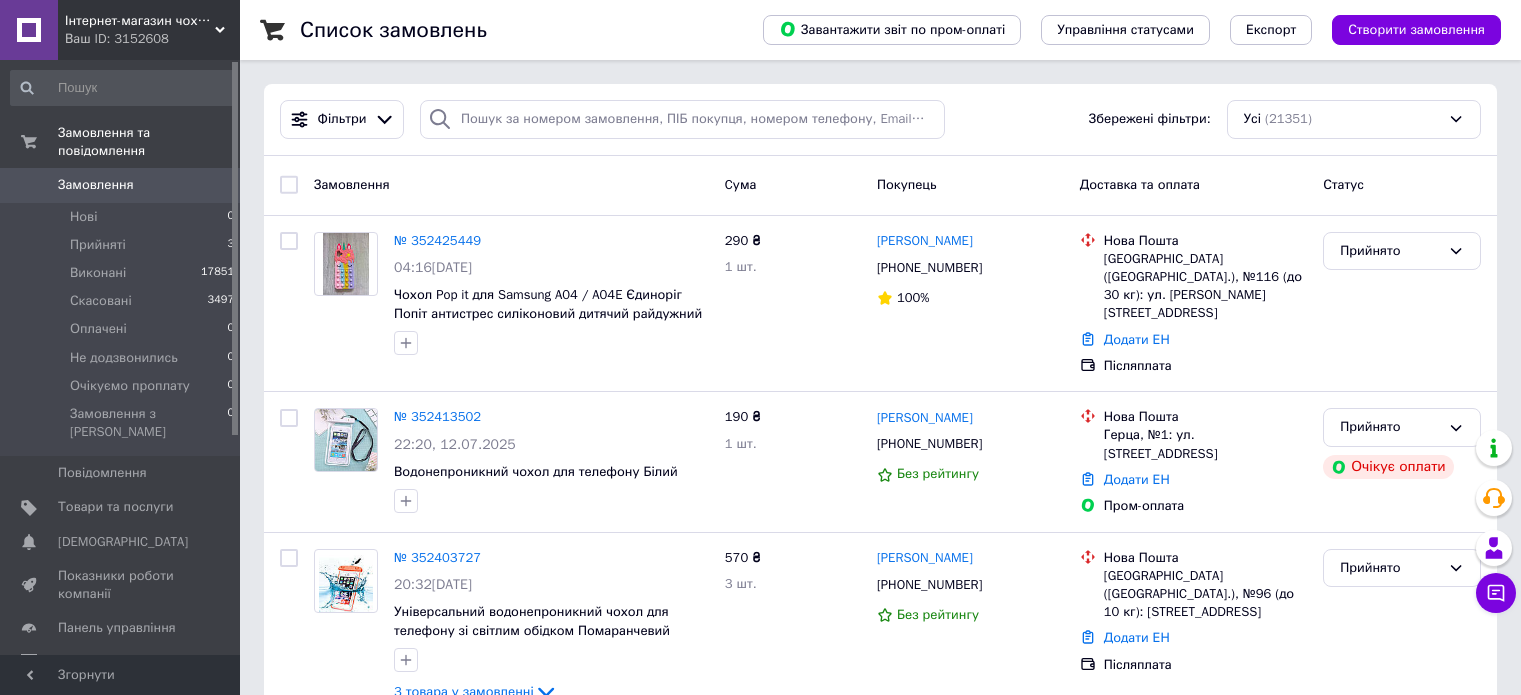 scroll, scrollTop: 0, scrollLeft: 0, axis: both 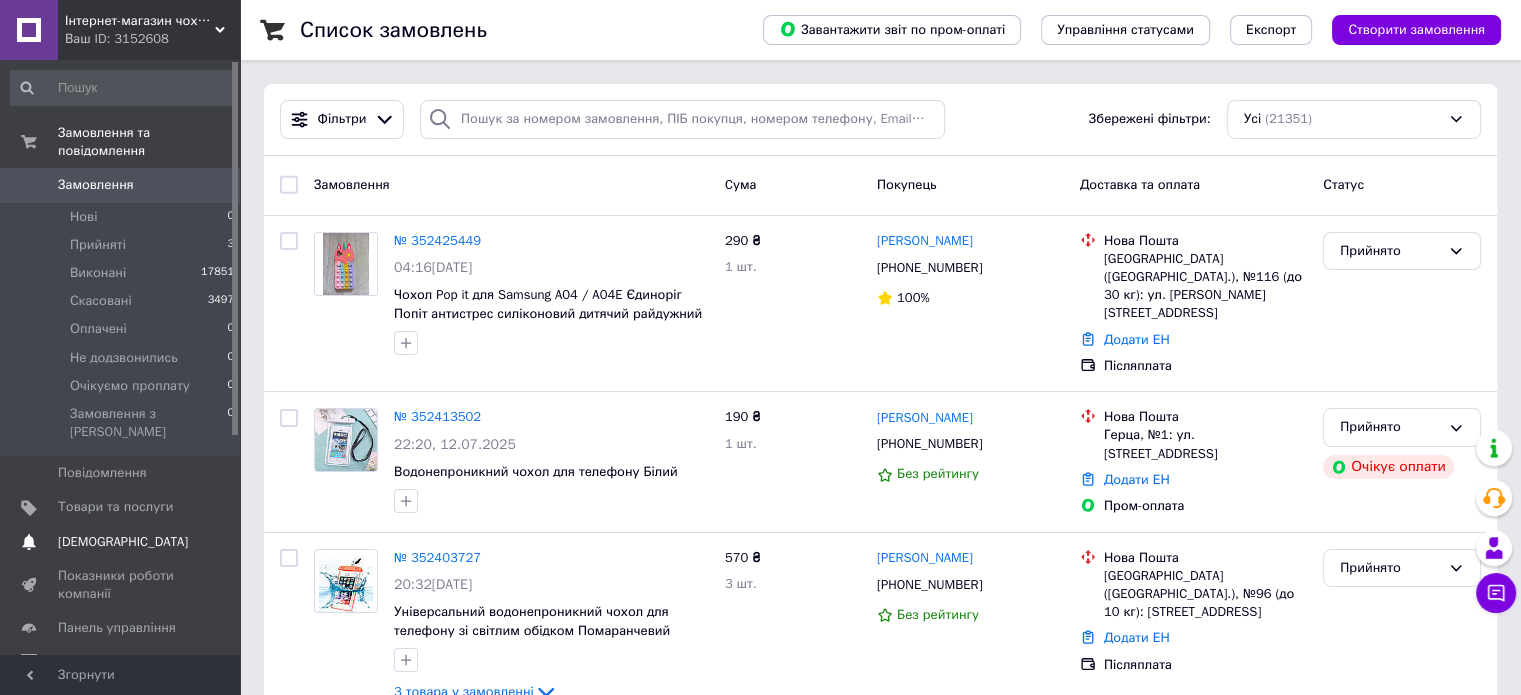 click on "[DEMOGRAPHIC_DATA]" at bounding box center [123, 542] 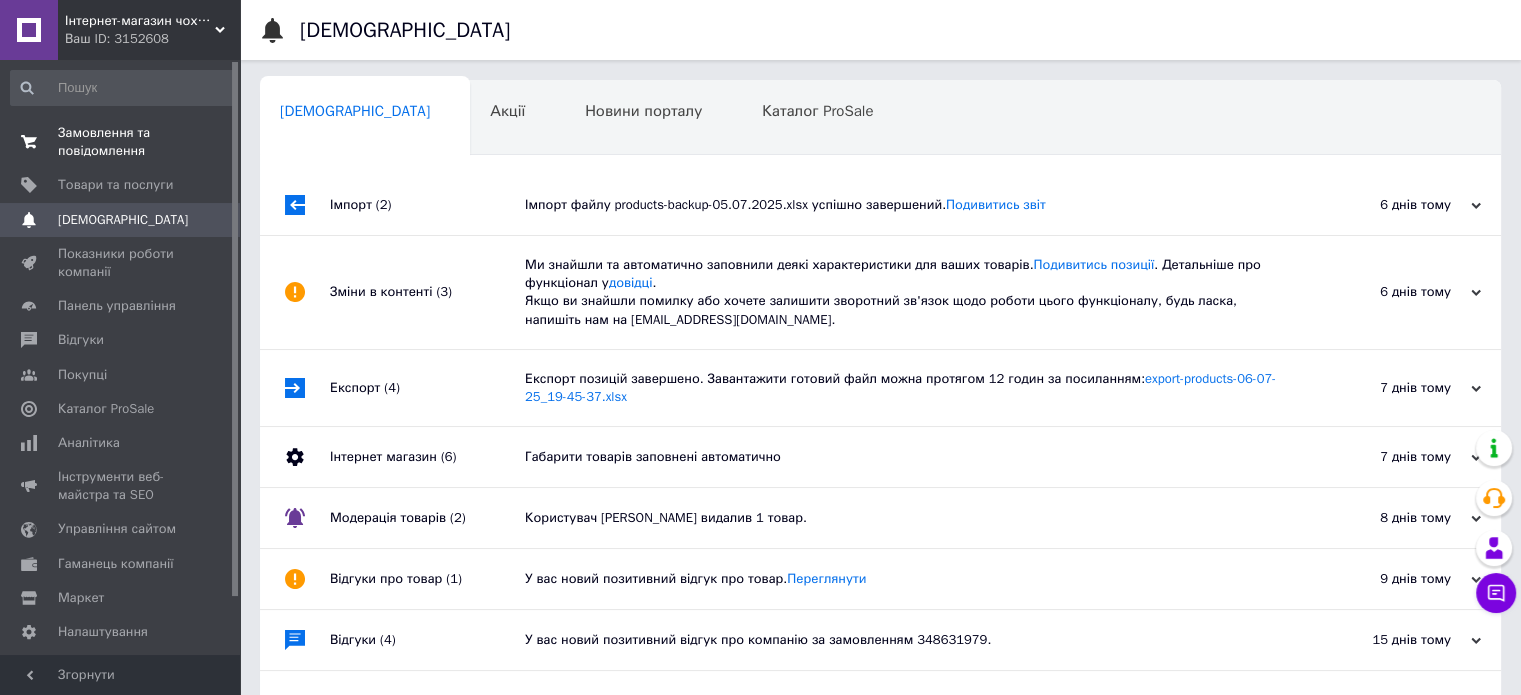 click on "Замовлення та повідомлення" at bounding box center (121, 142) 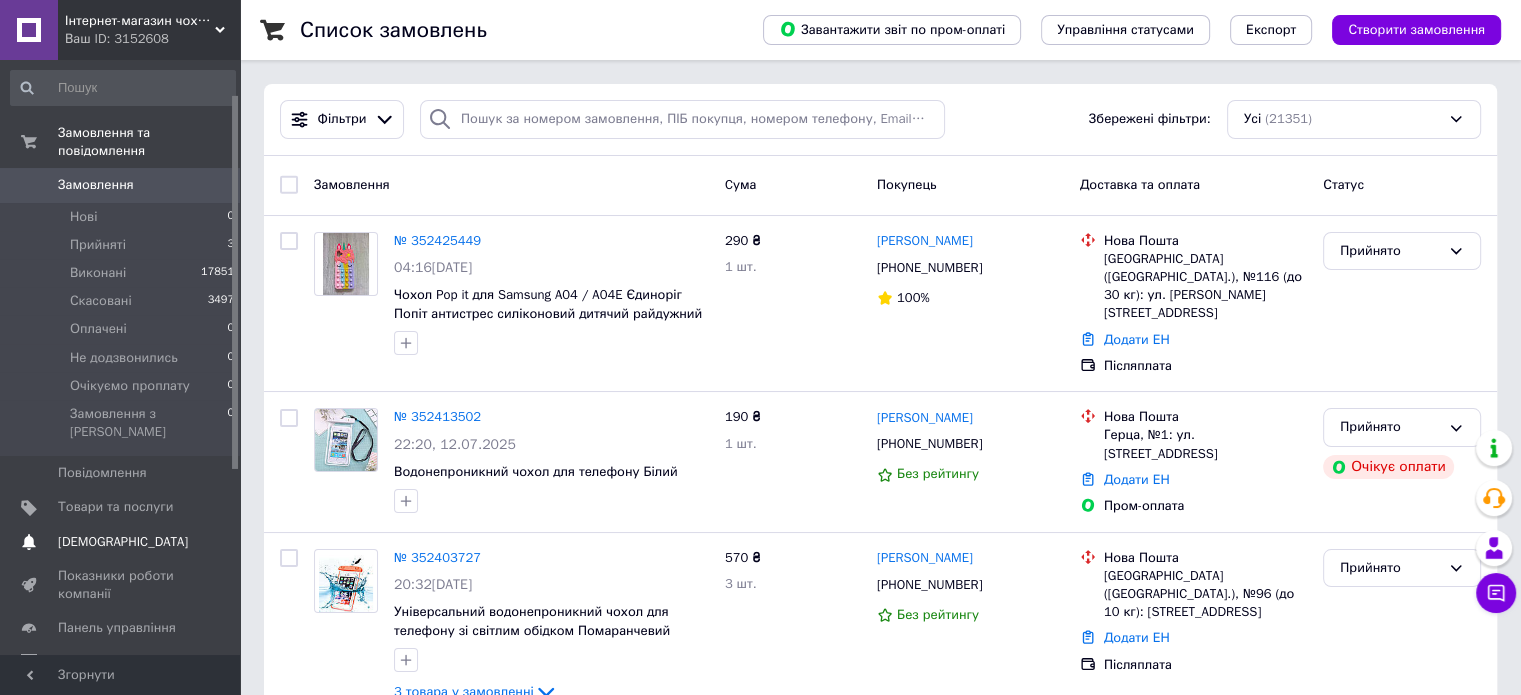scroll, scrollTop: 100, scrollLeft: 0, axis: vertical 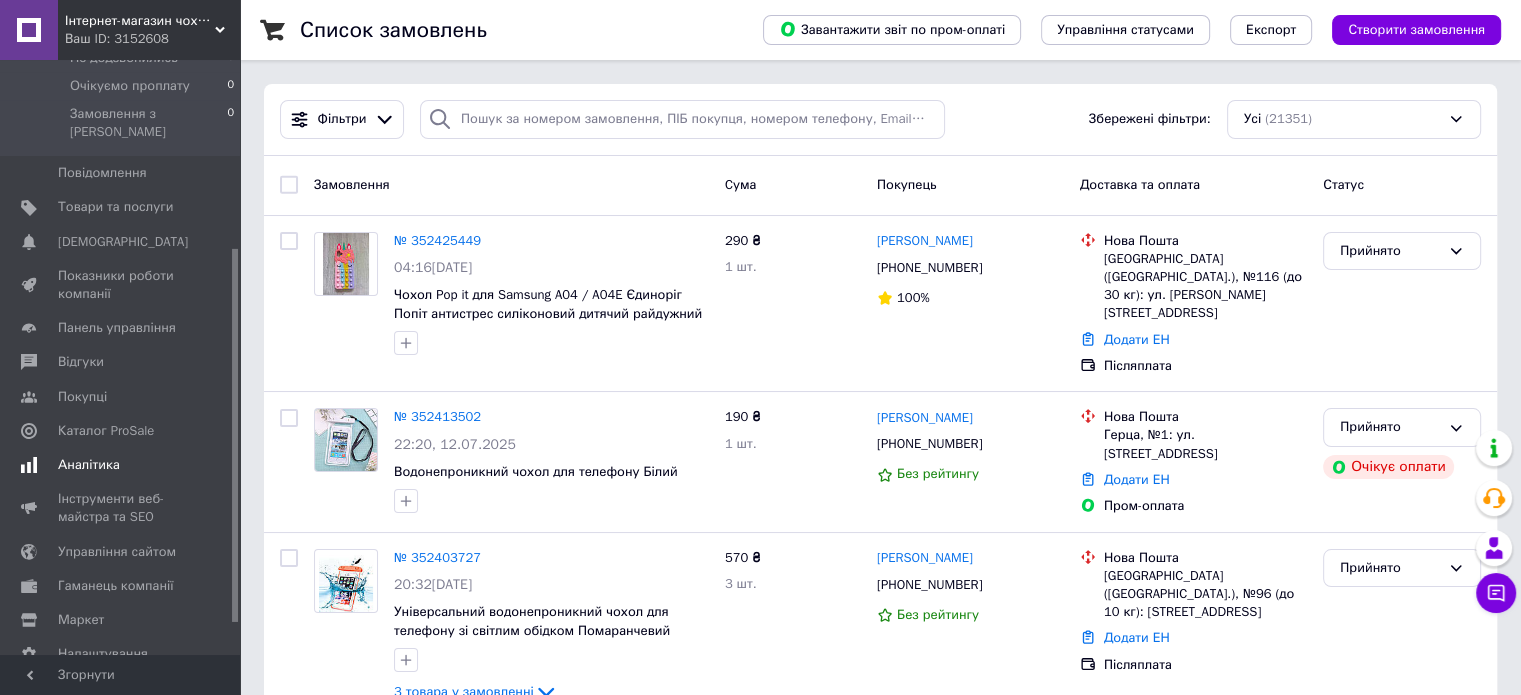 click on "Аналітика" at bounding box center [123, 465] 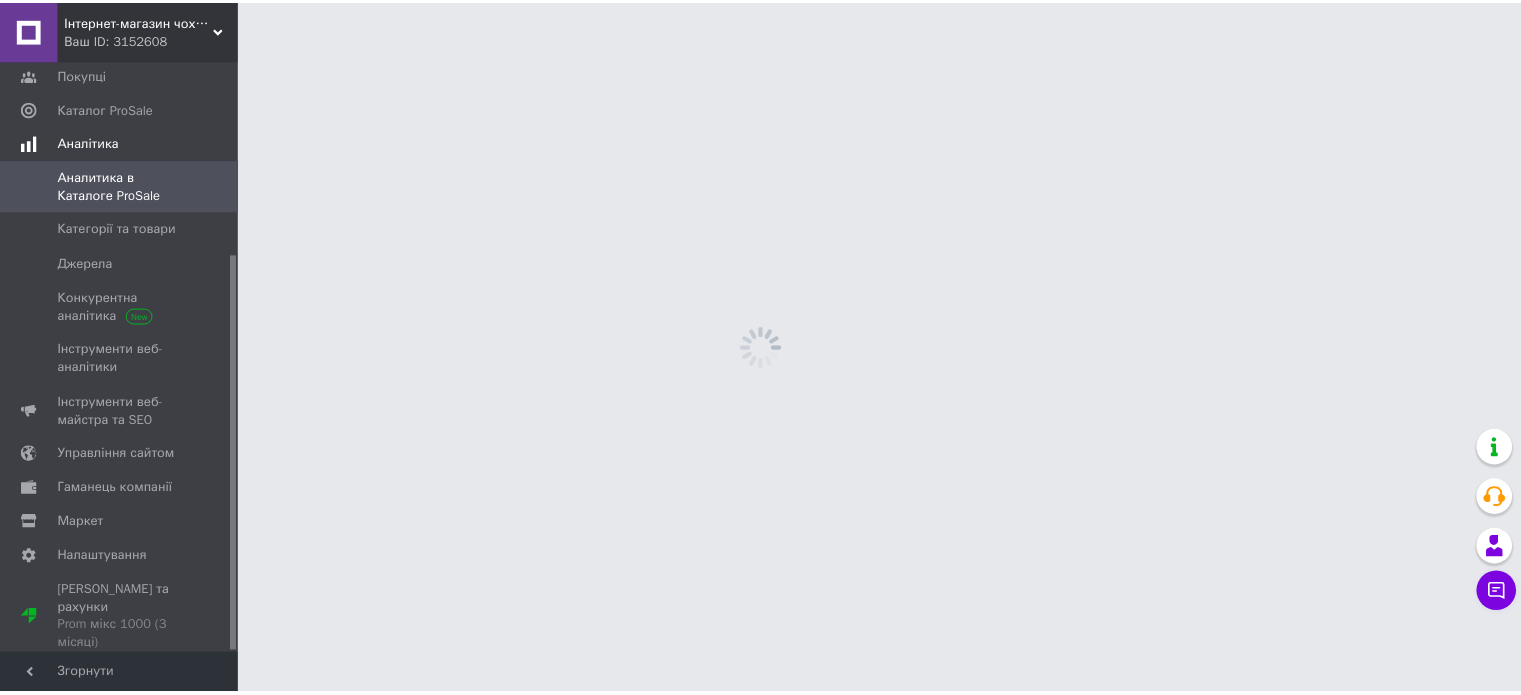 scroll, scrollTop: 289, scrollLeft: 0, axis: vertical 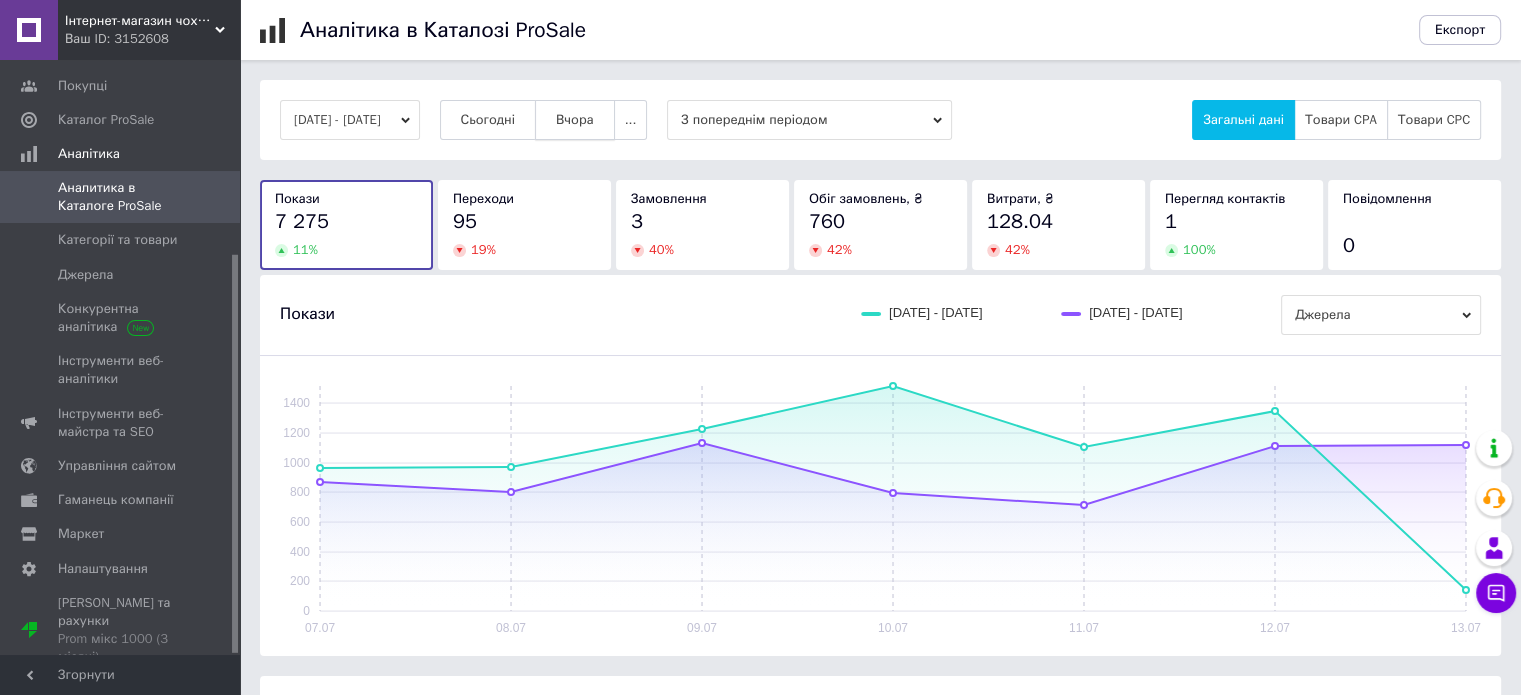 click on "Вчора" at bounding box center (575, 120) 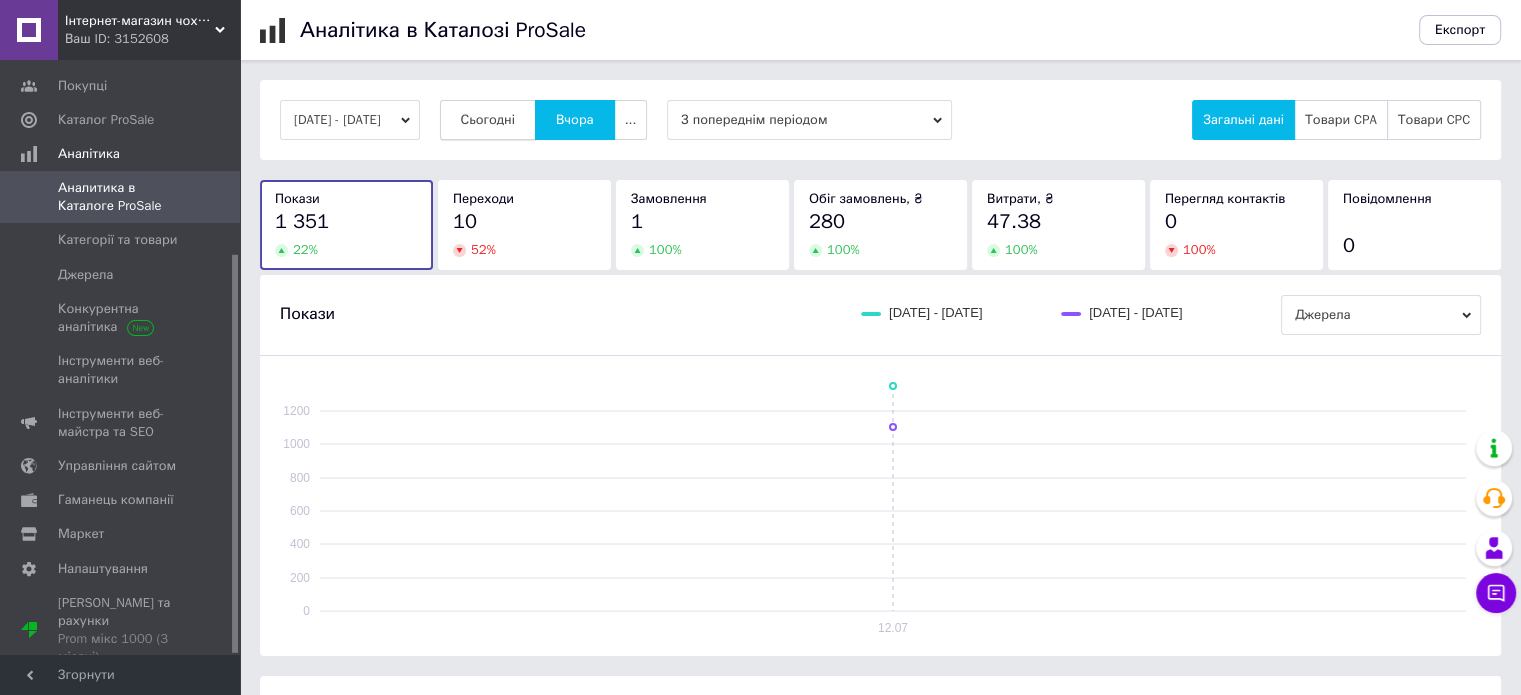 click on "Сьогодні" at bounding box center (488, 120) 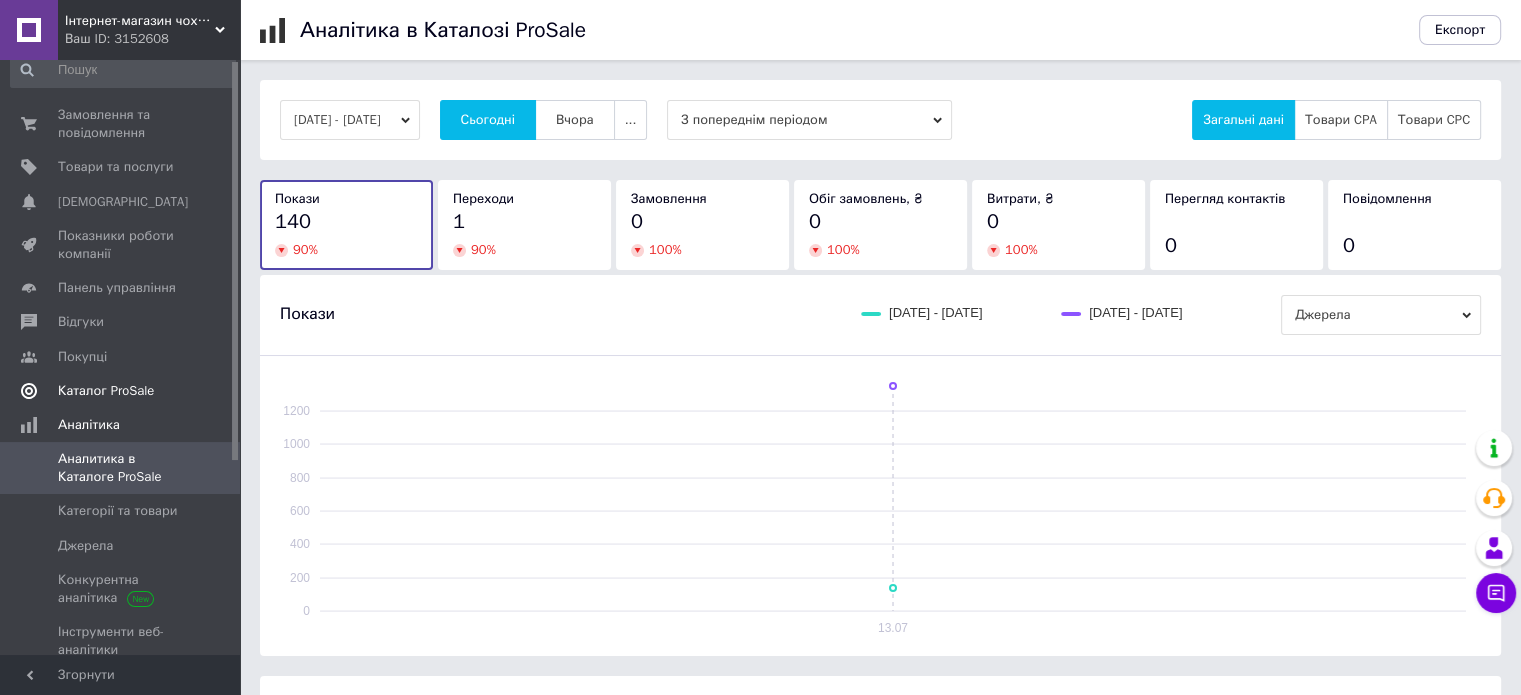 scroll, scrollTop: 0, scrollLeft: 0, axis: both 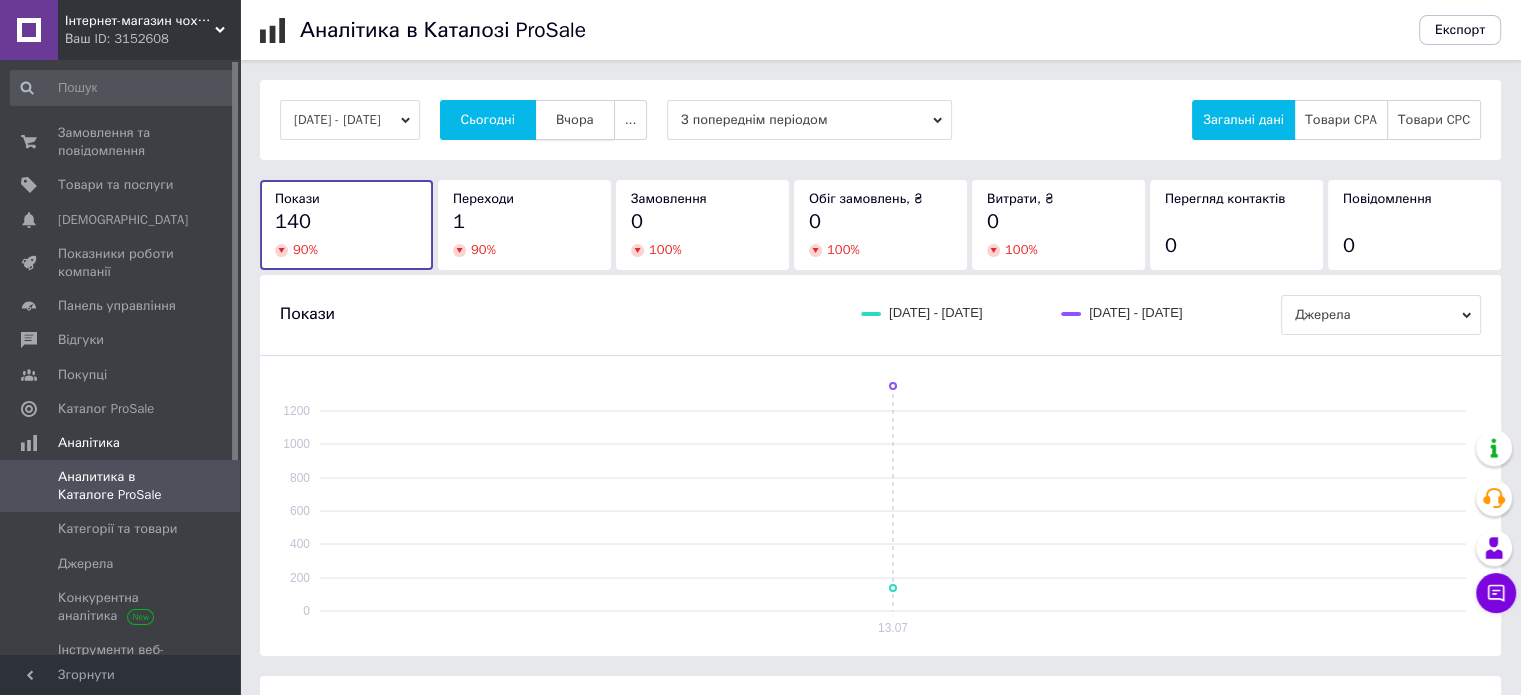 click on "Вчора" at bounding box center (575, 120) 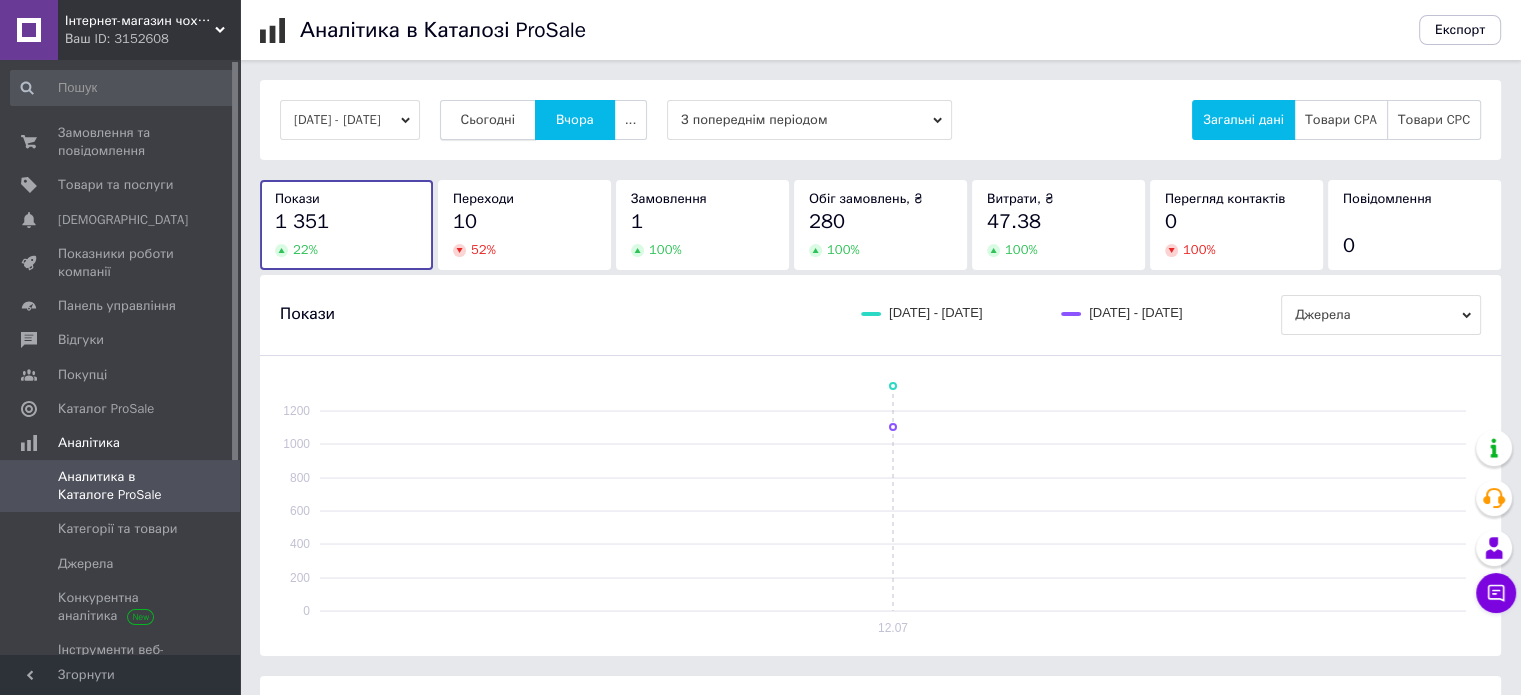 click on "Сьогодні" at bounding box center [488, 120] 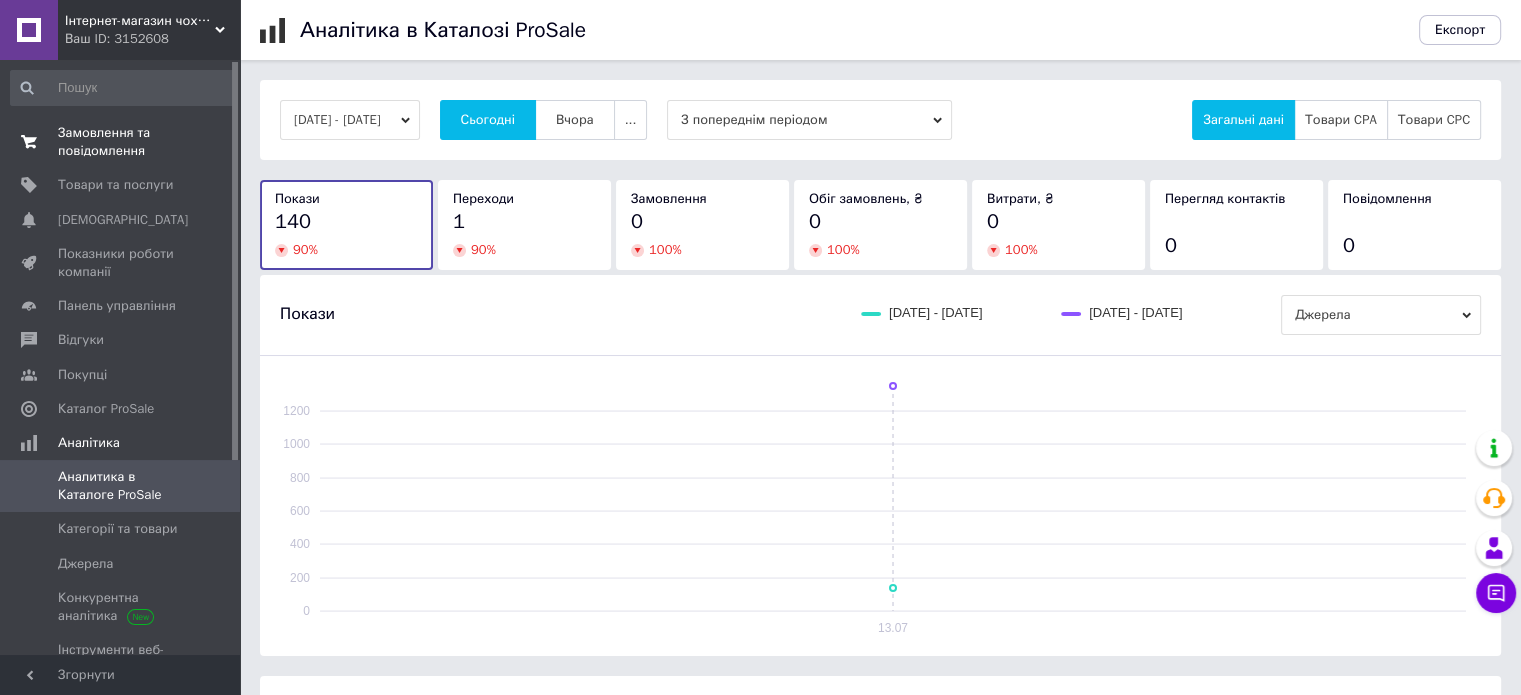 click on "Замовлення та повідомлення" at bounding box center (121, 142) 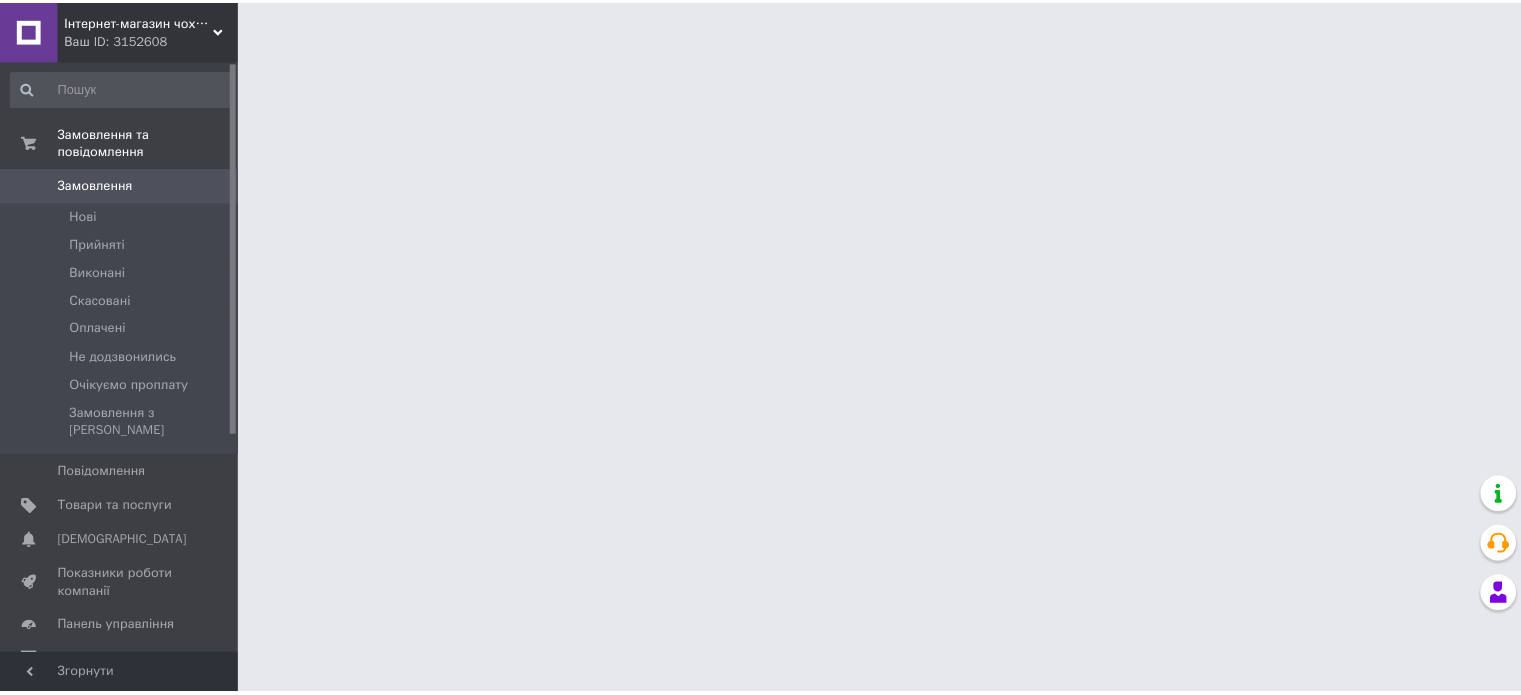 scroll, scrollTop: 0, scrollLeft: 0, axis: both 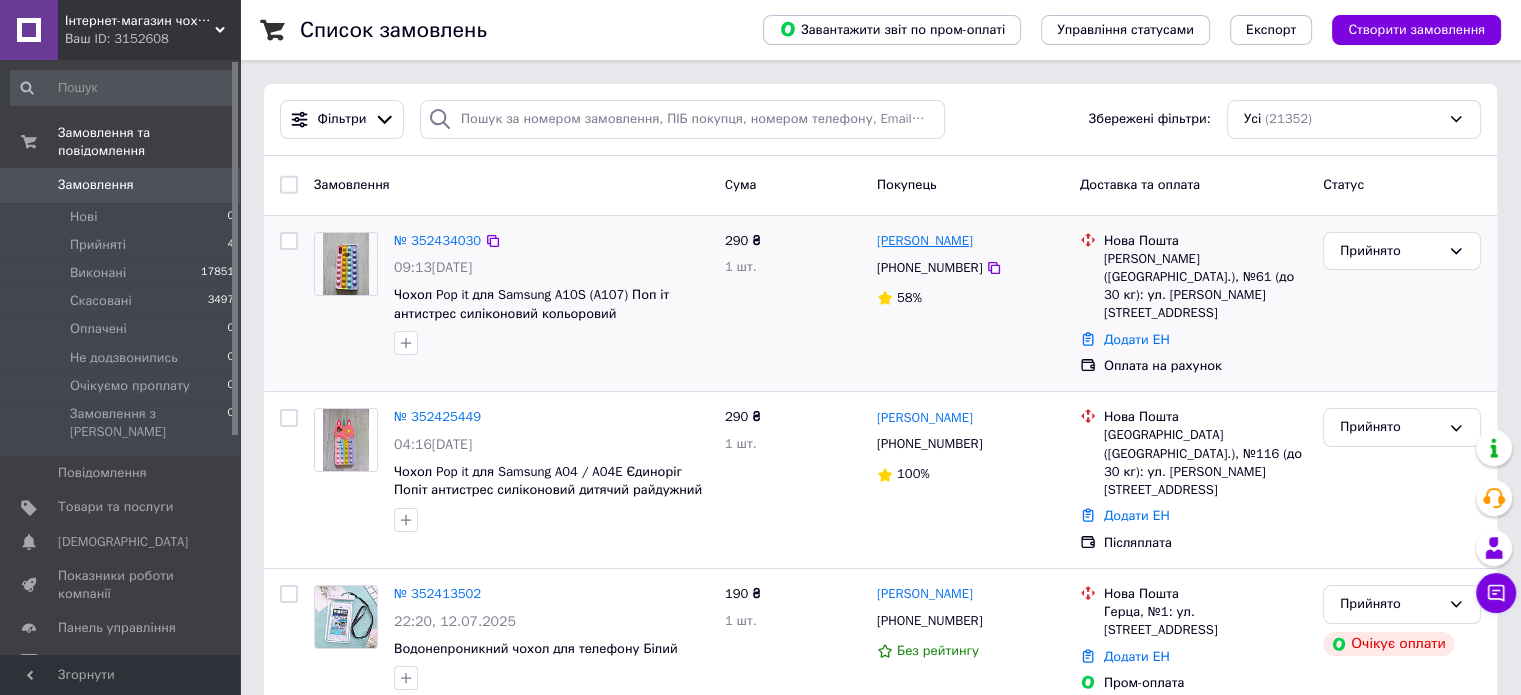 click on "Марта Грицишин" at bounding box center [925, 241] 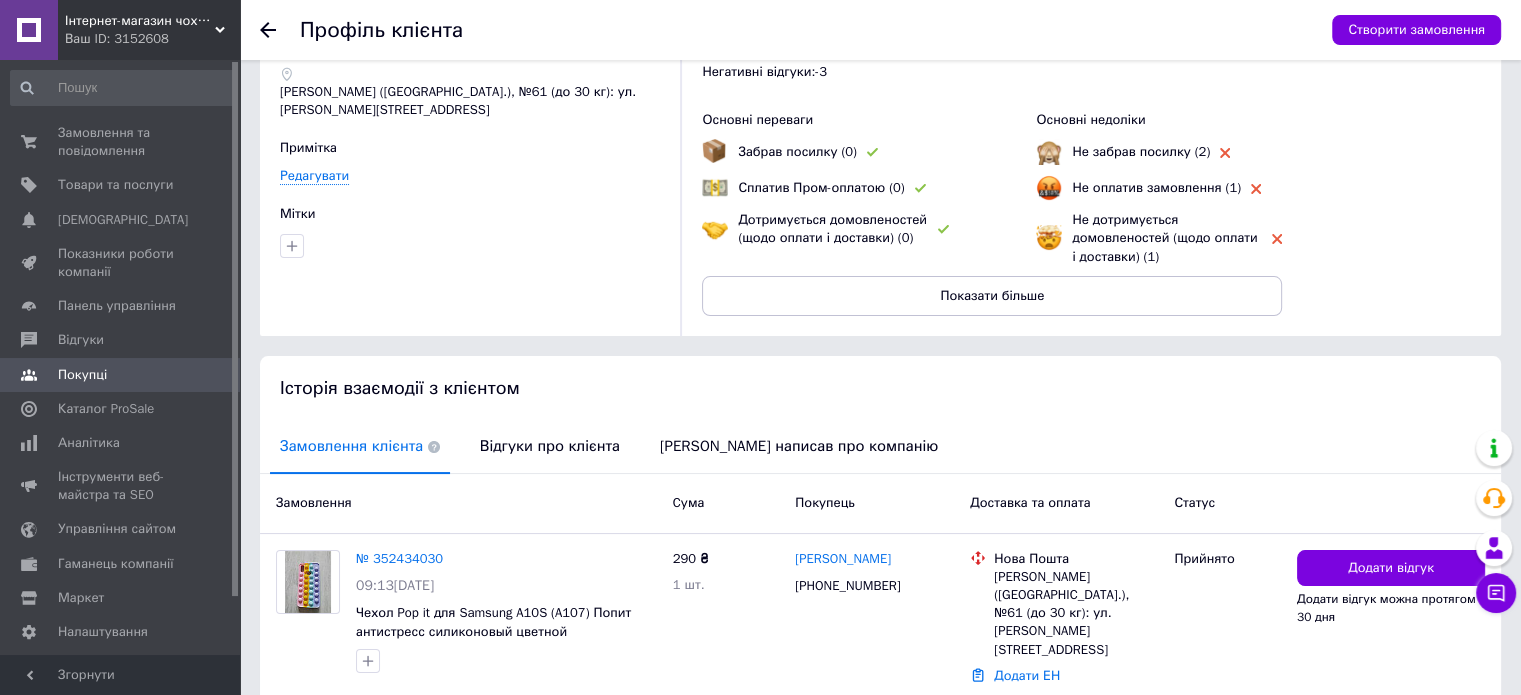 scroll, scrollTop: 174, scrollLeft: 0, axis: vertical 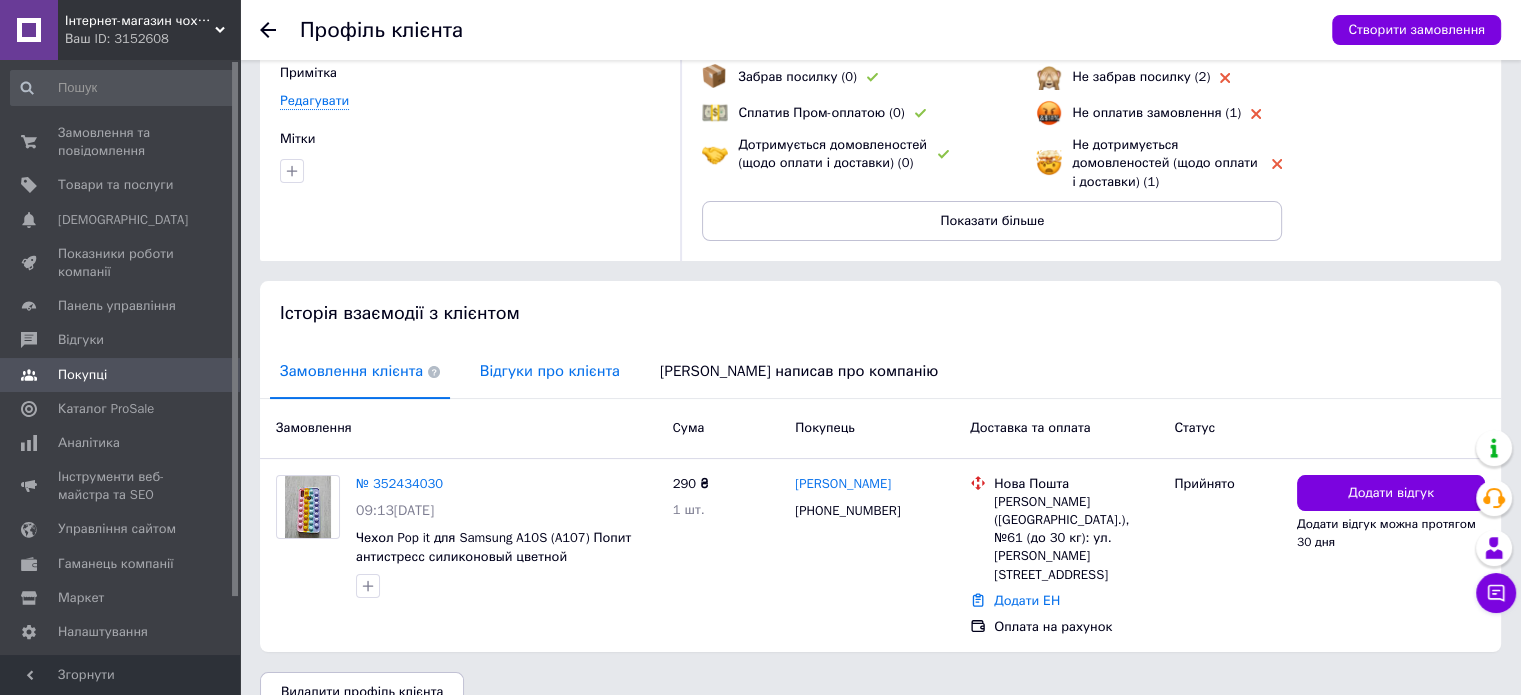 click on "Відгуки про клієнта" at bounding box center [550, 371] 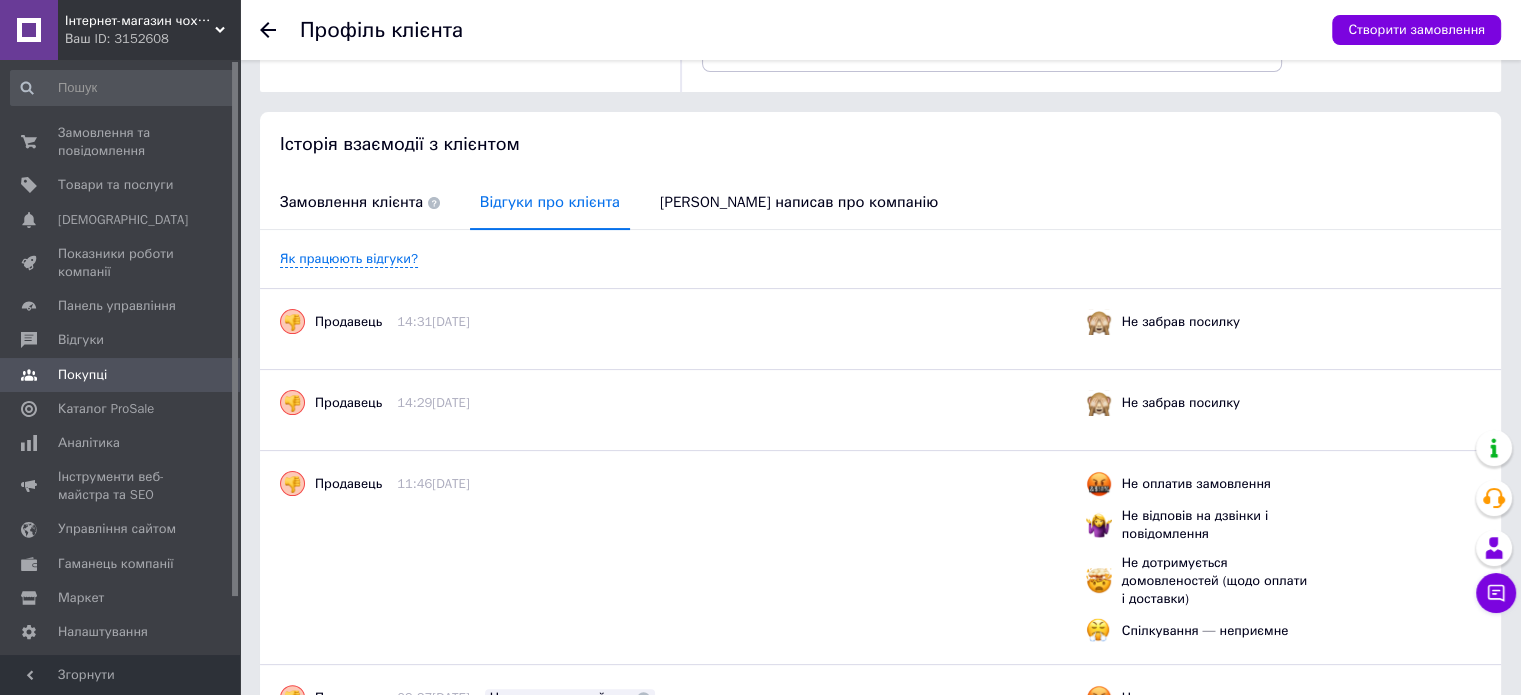 scroll, scrollTop: 0, scrollLeft: 0, axis: both 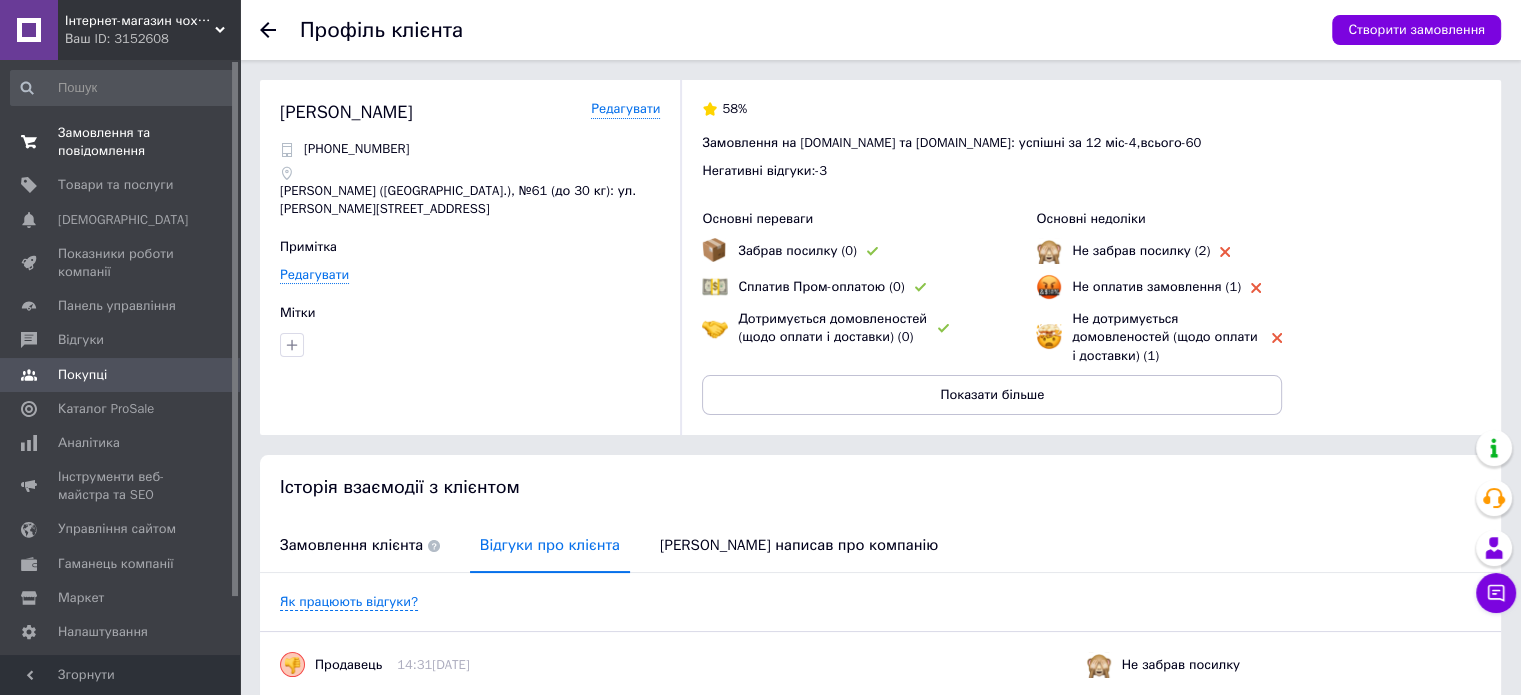 click on "Замовлення та повідомлення" at bounding box center [121, 142] 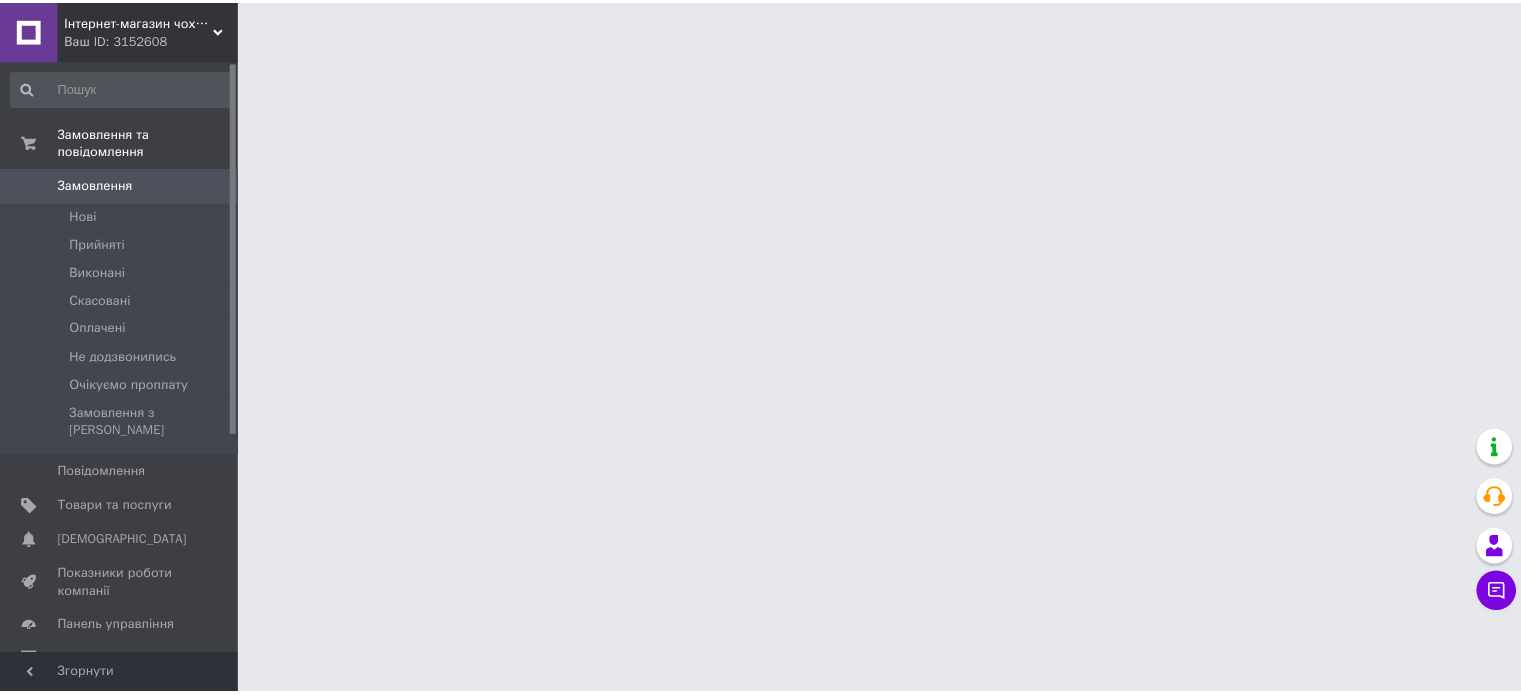 scroll, scrollTop: 0, scrollLeft: 0, axis: both 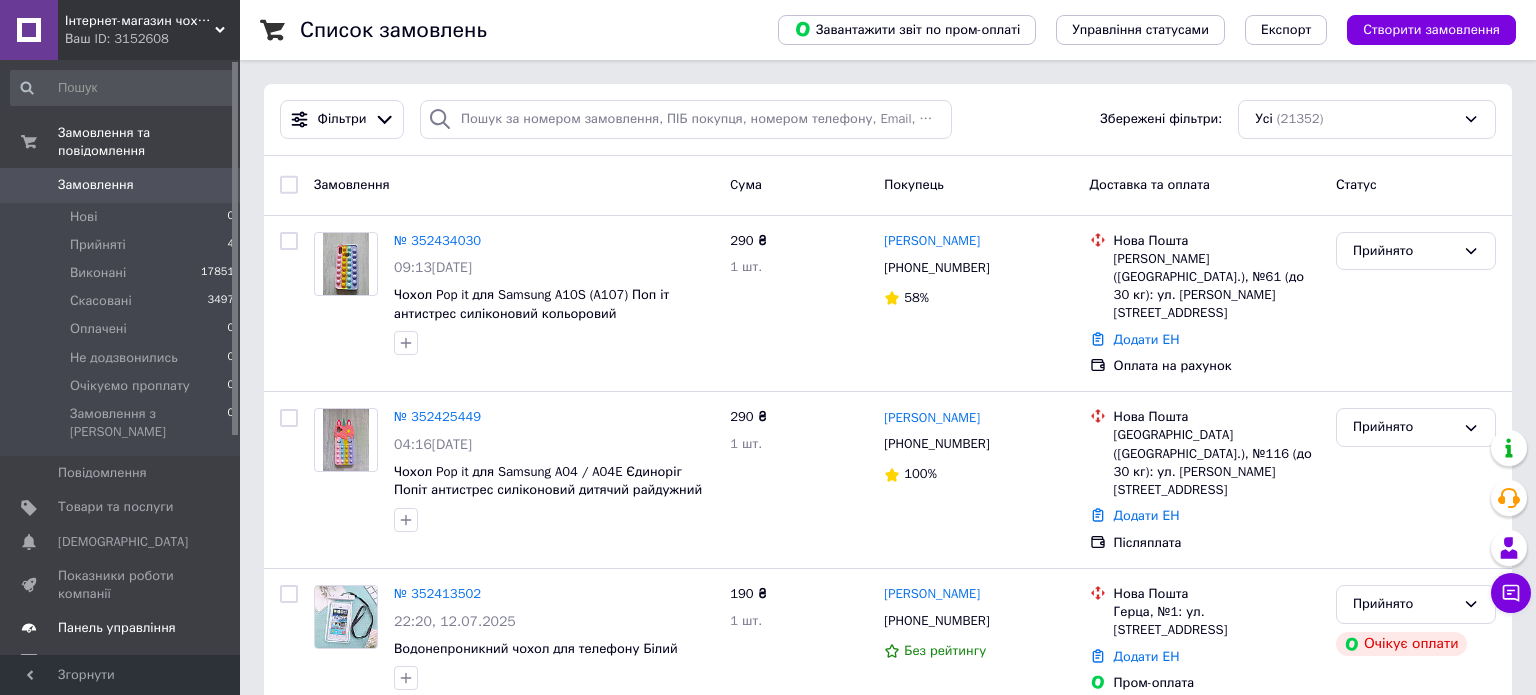 click on "Панель управління" at bounding box center (117, 628) 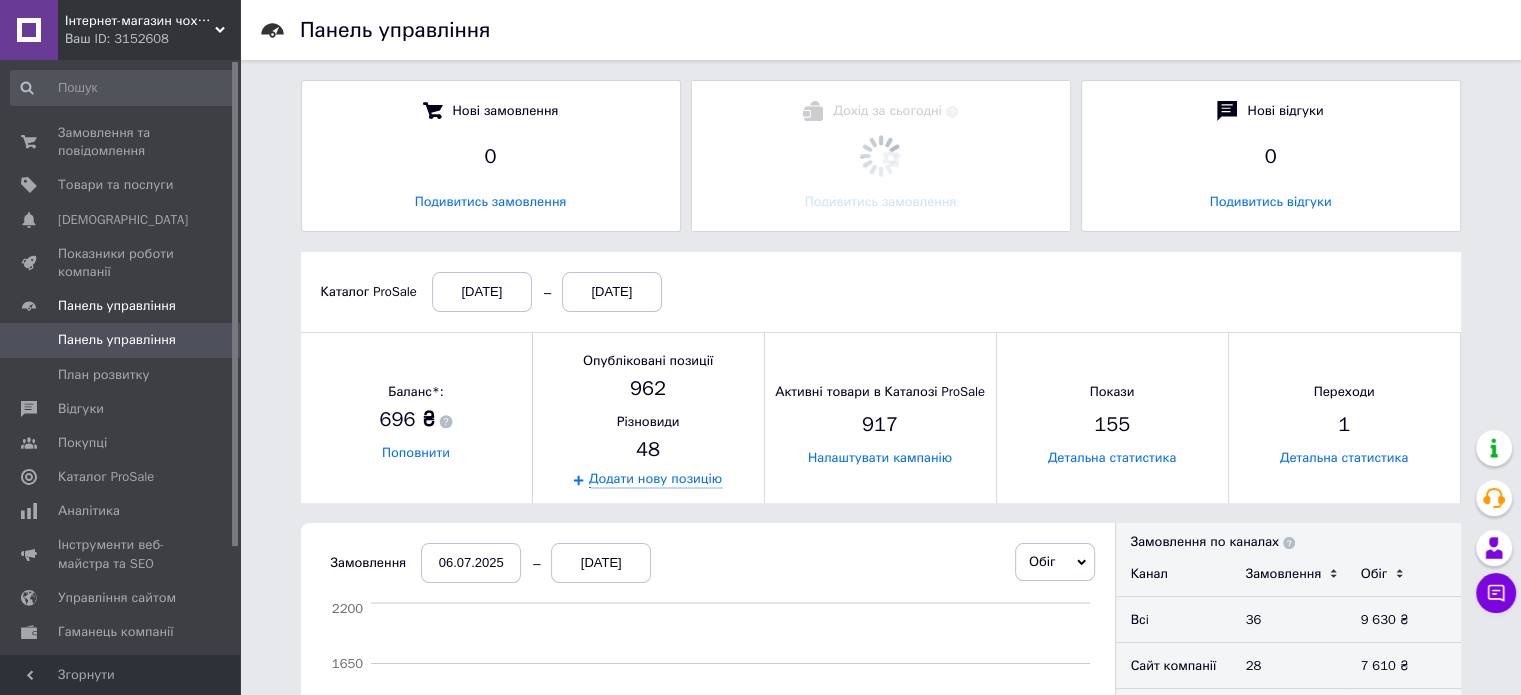 scroll, scrollTop: 10, scrollLeft: 9, axis: both 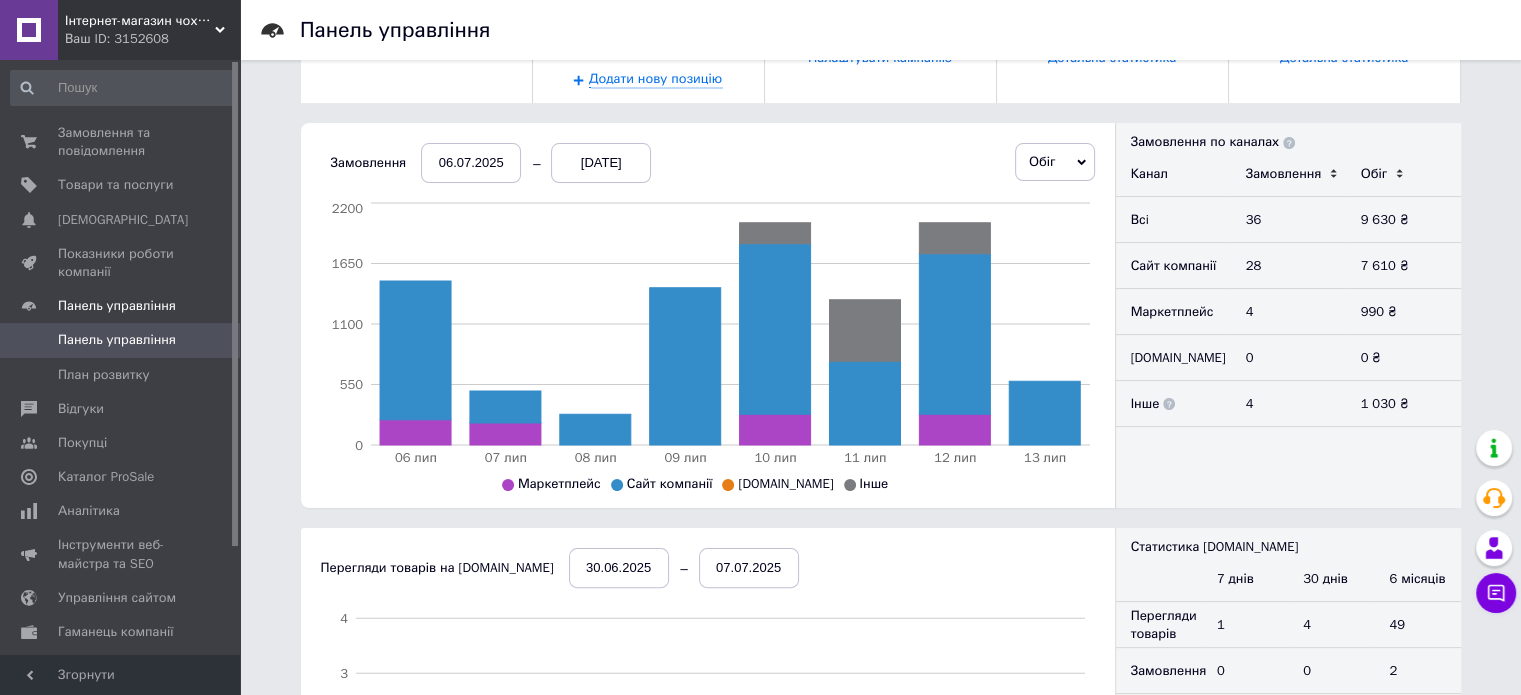 click on "06.07.2025" at bounding box center (471, 163) 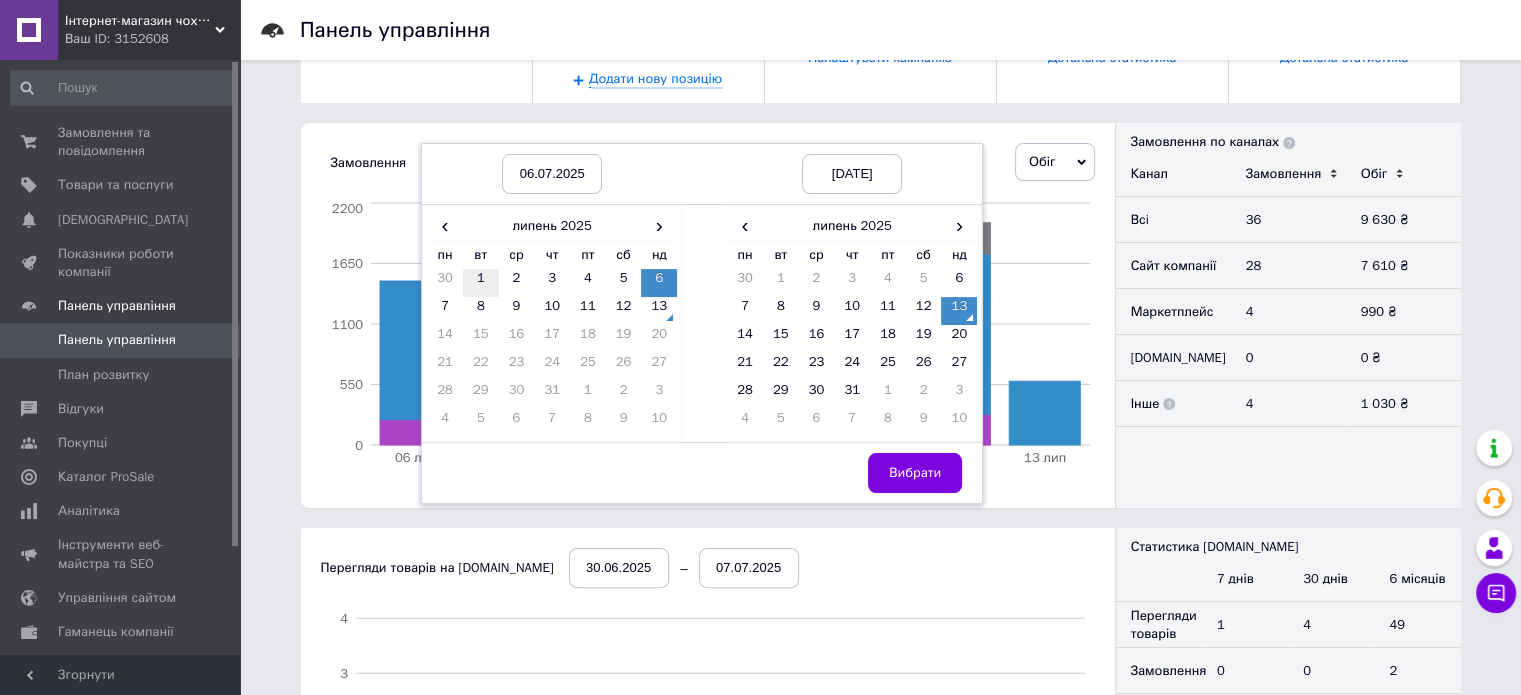 click on "1" at bounding box center (481, 283) 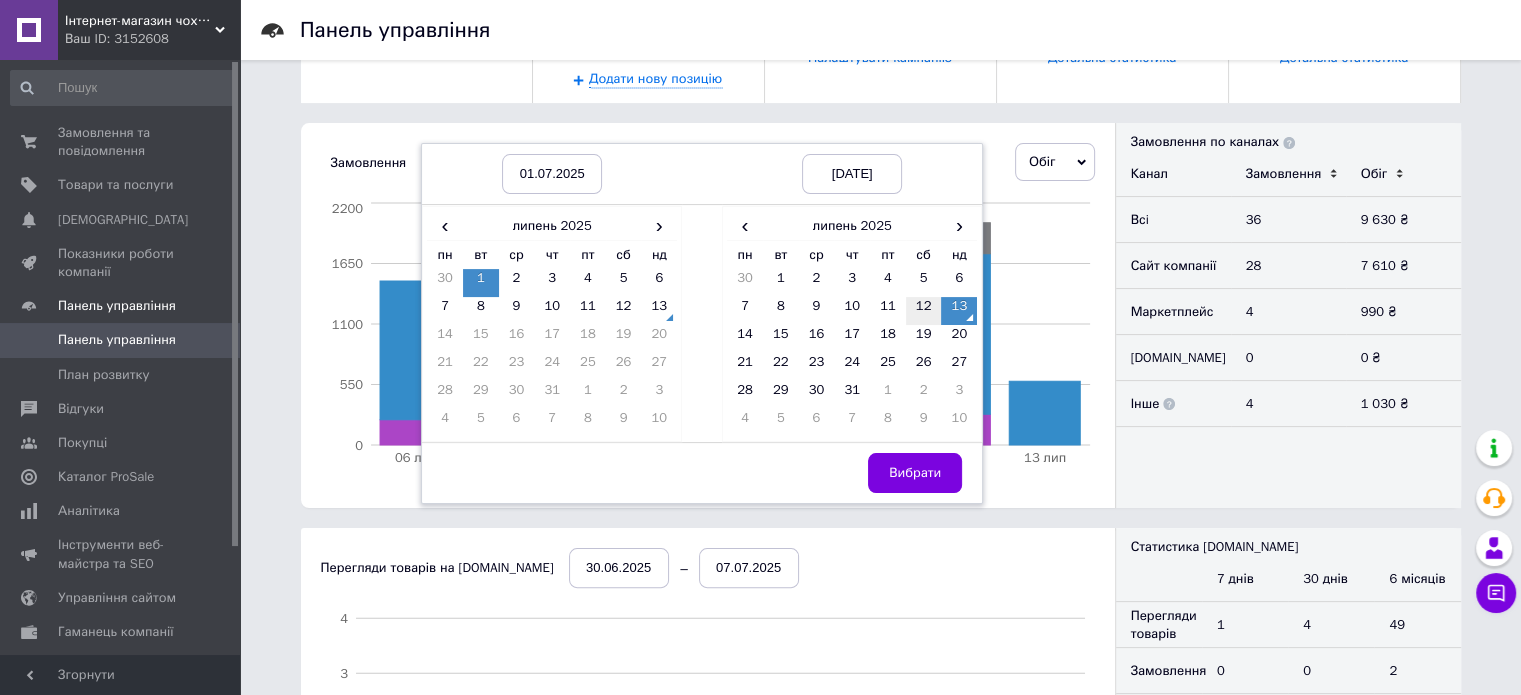 click on "12" at bounding box center [924, 311] 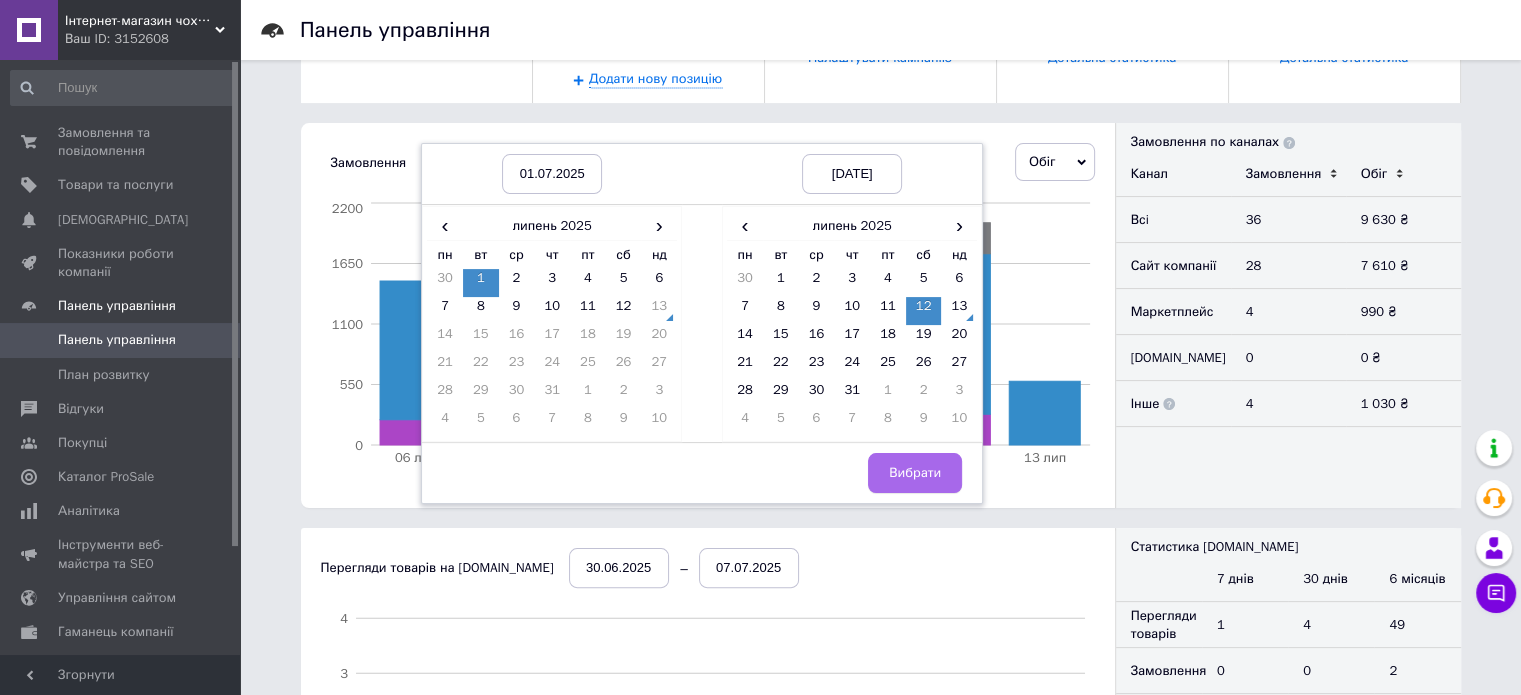 click on "Вибрати" at bounding box center (915, 473) 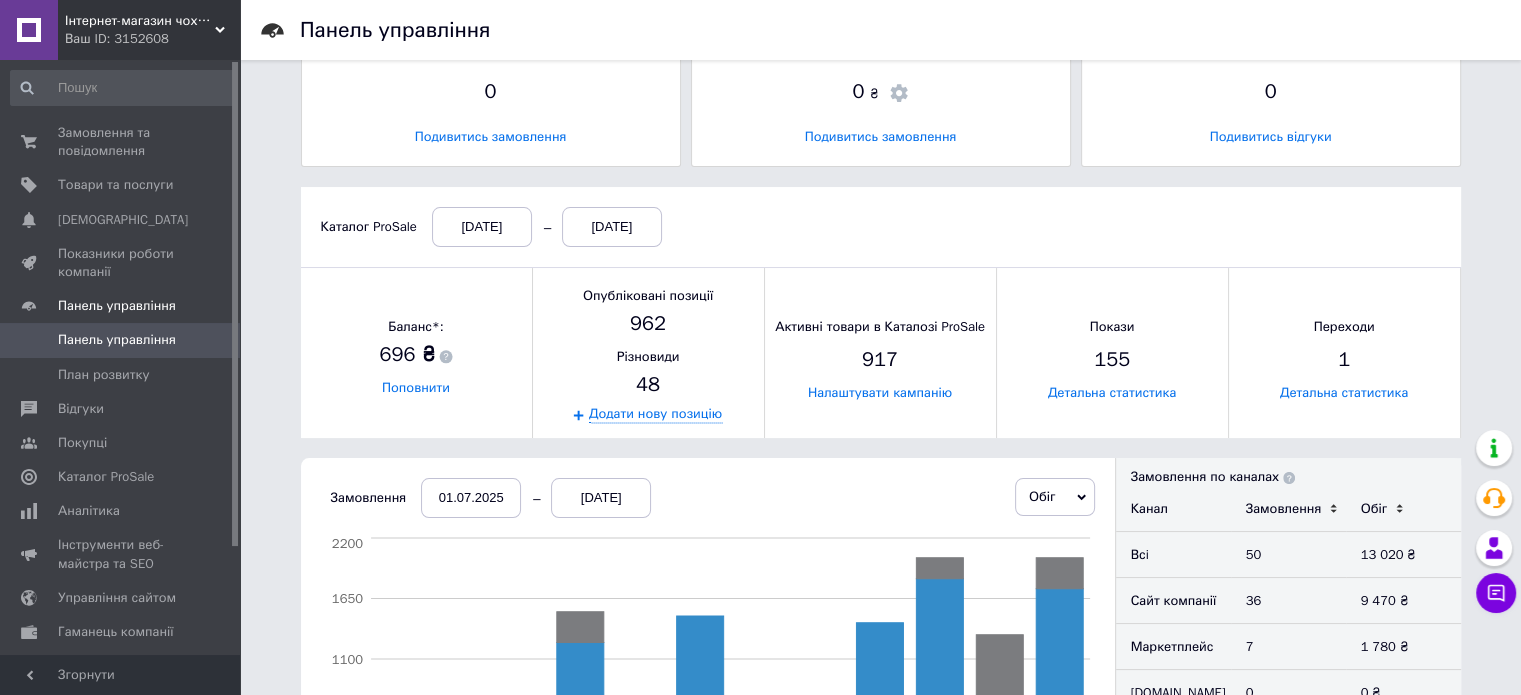 scroll, scrollTop: 0, scrollLeft: 0, axis: both 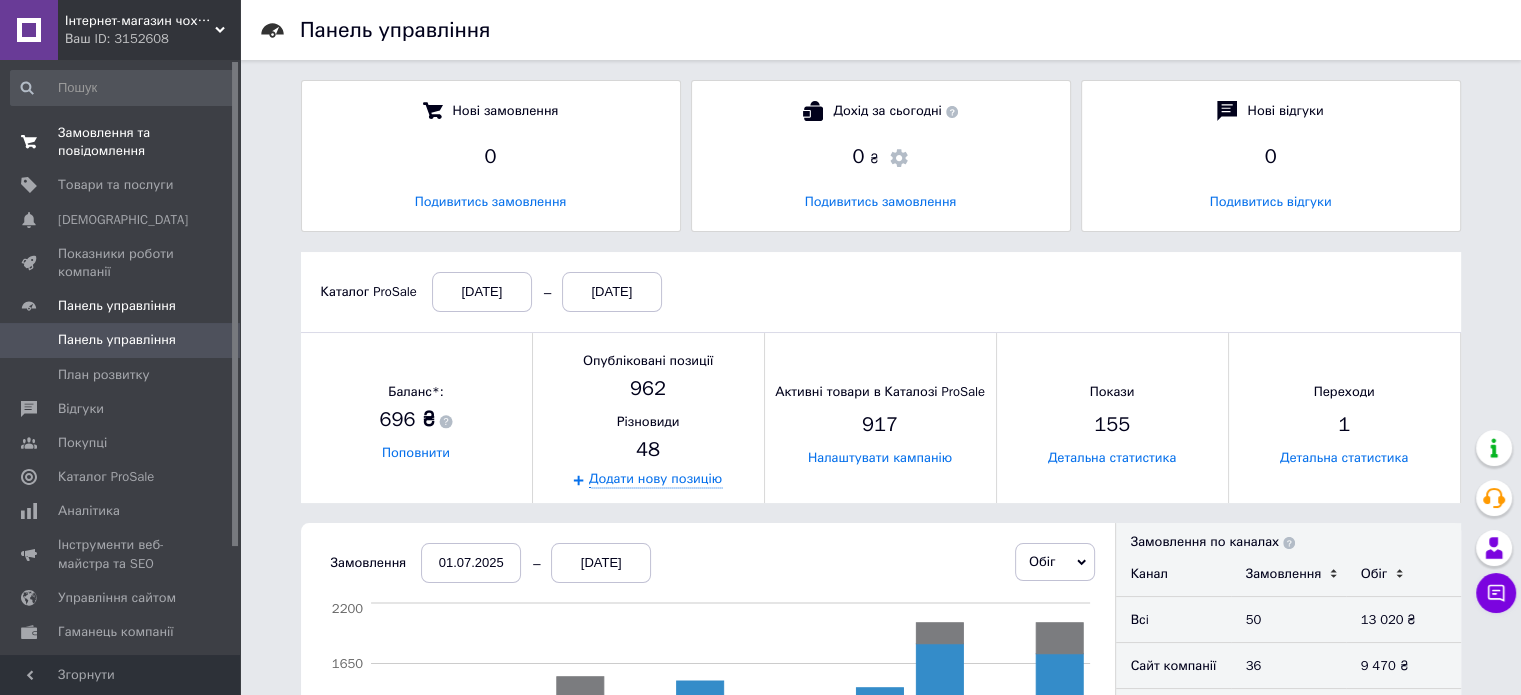 click on "Замовлення та повідомлення" at bounding box center (121, 142) 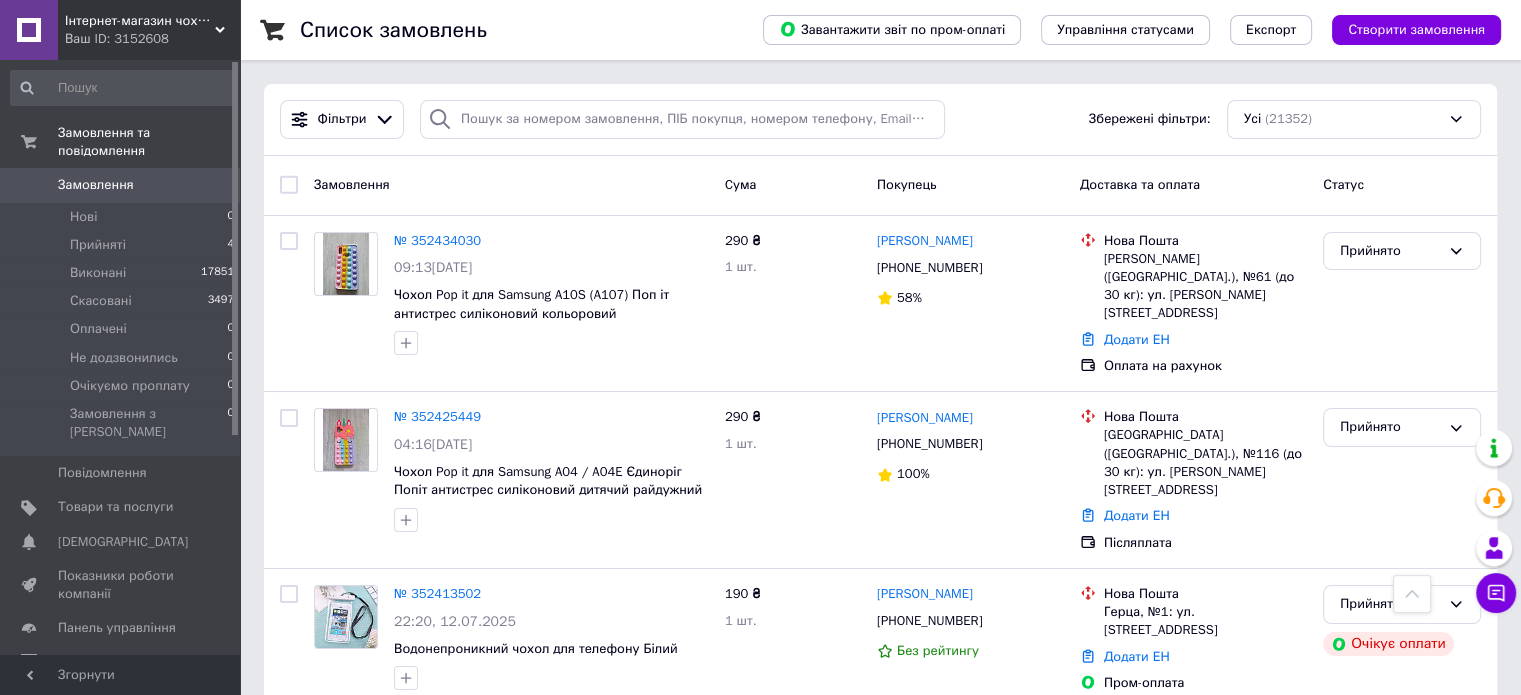 scroll, scrollTop: 0, scrollLeft: 0, axis: both 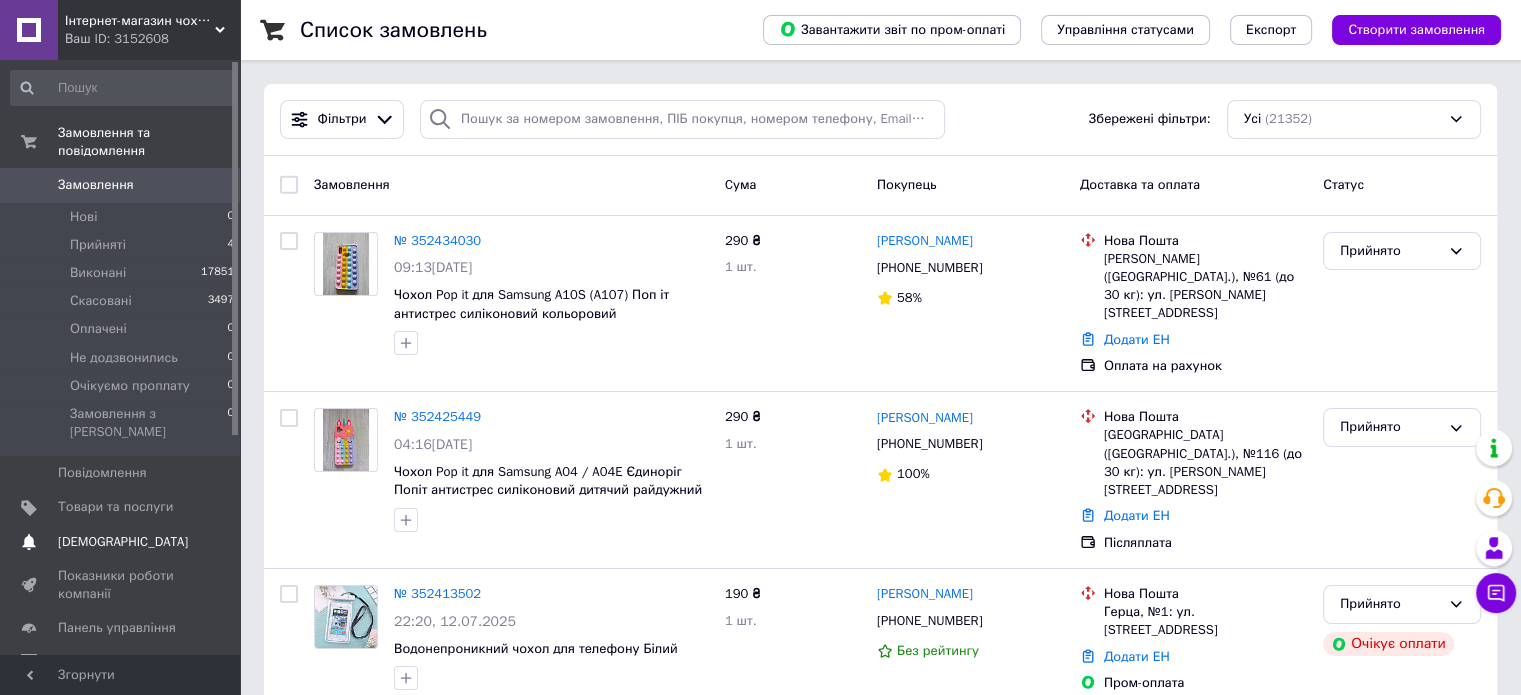 click on "[DEMOGRAPHIC_DATA]" at bounding box center [121, 542] 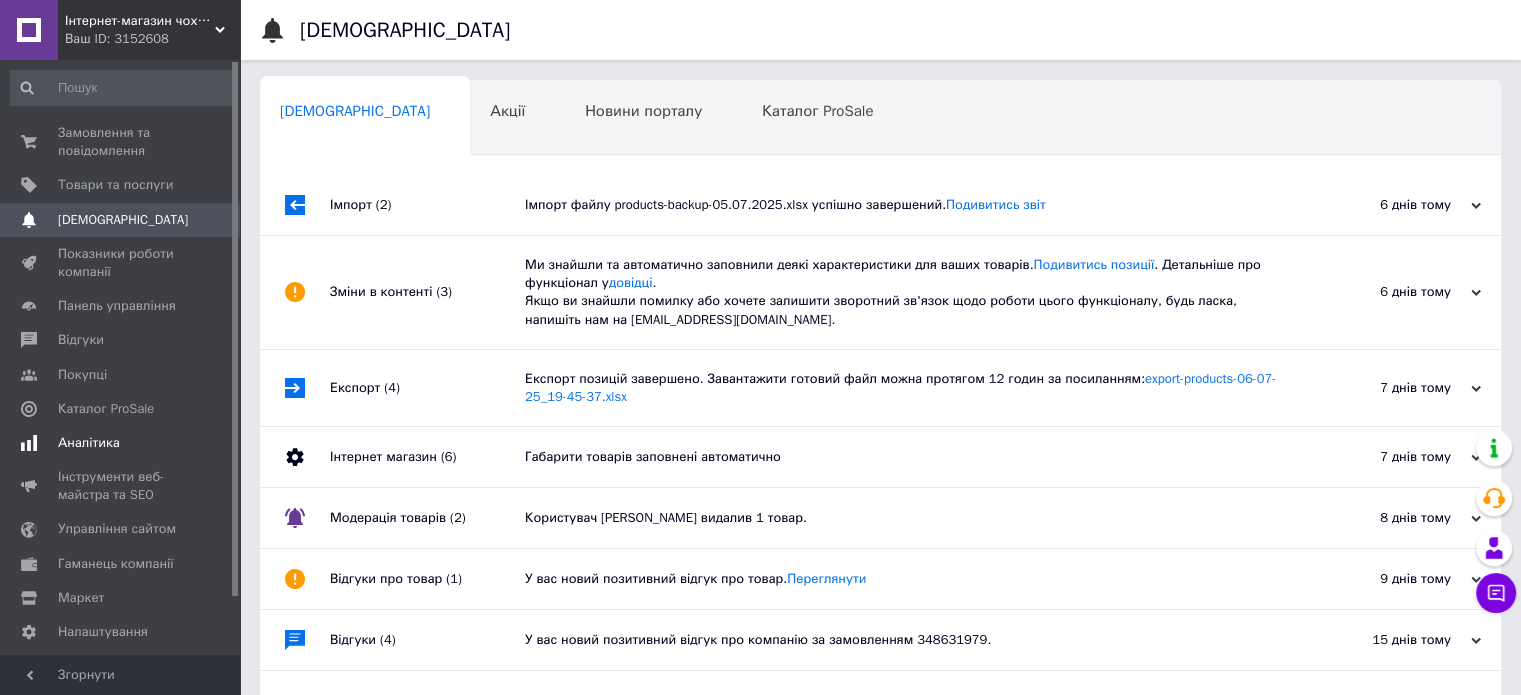 click on "Аналітика" at bounding box center [89, 443] 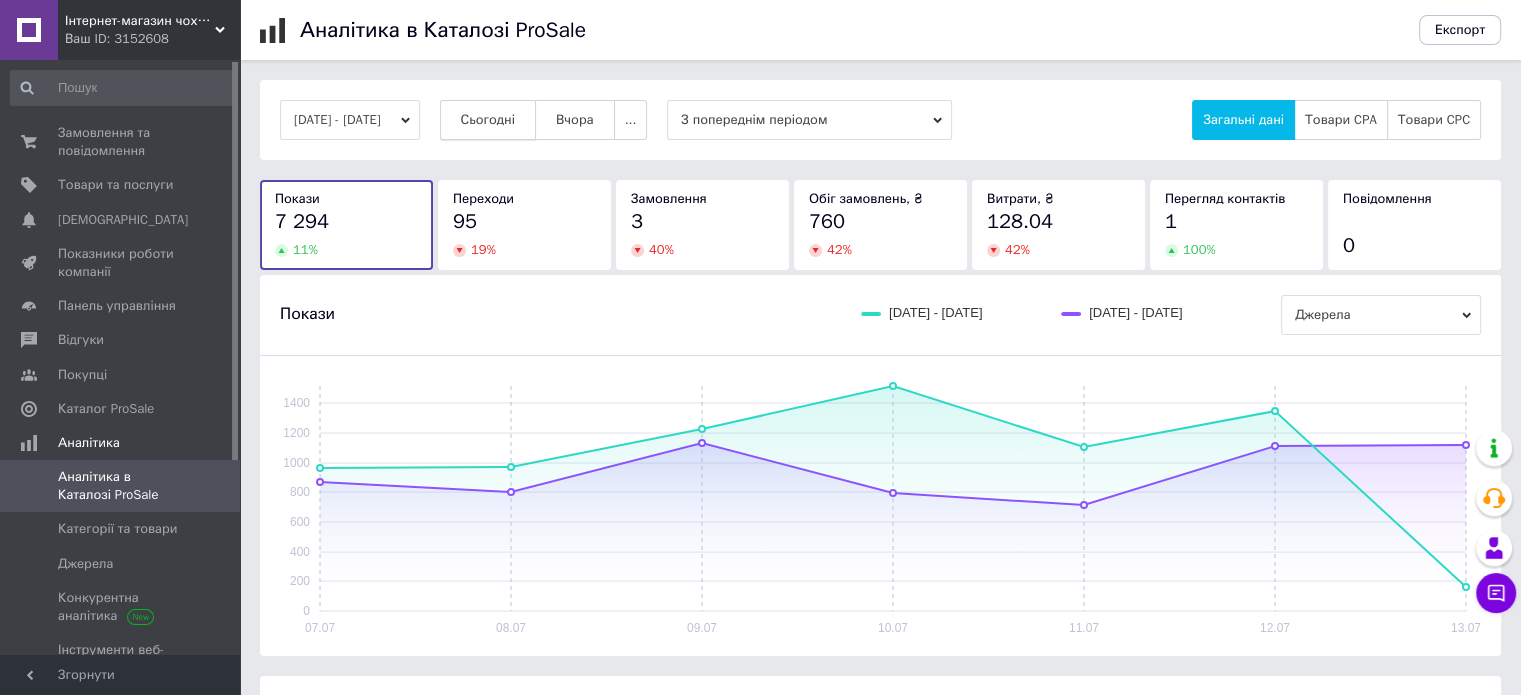 click on "Сьогодні" at bounding box center (488, 120) 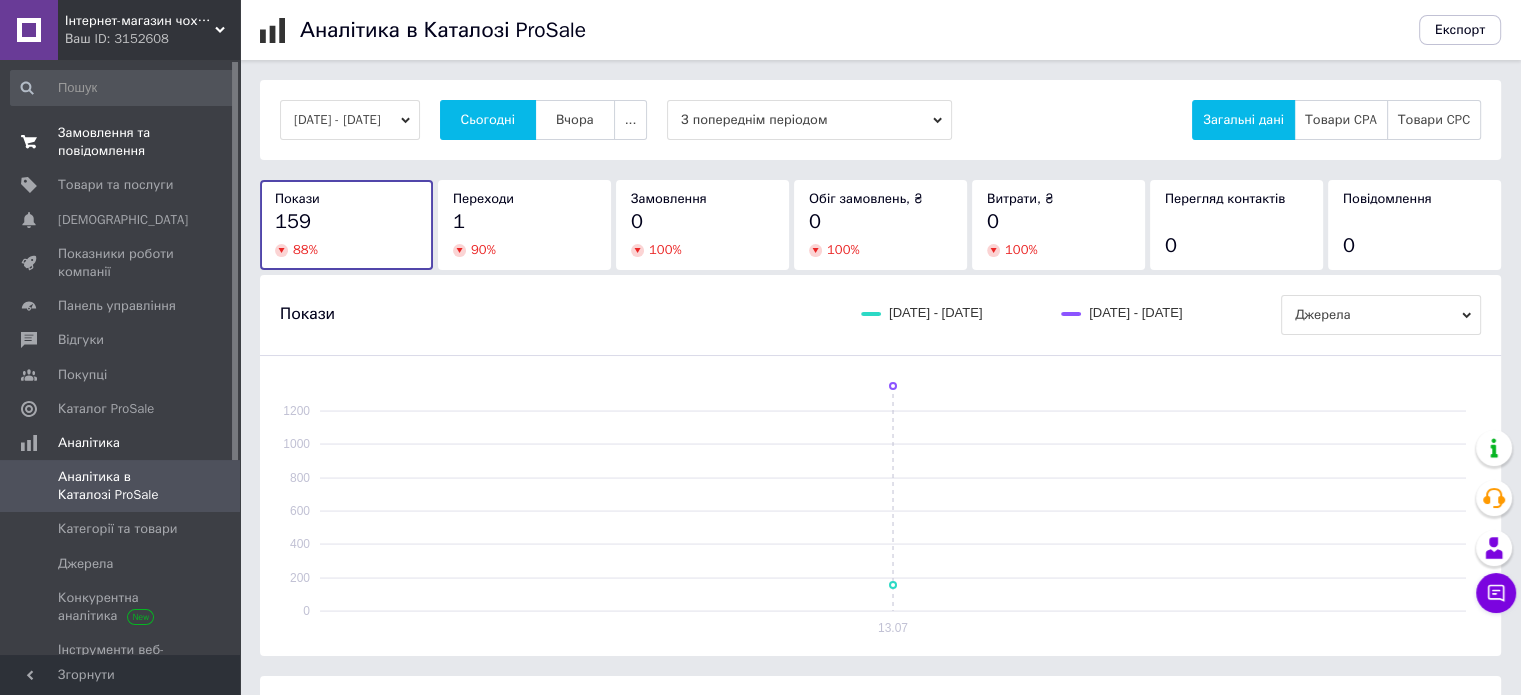 click on "Замовлення та повідомлення" at bounding box center [121, 142] 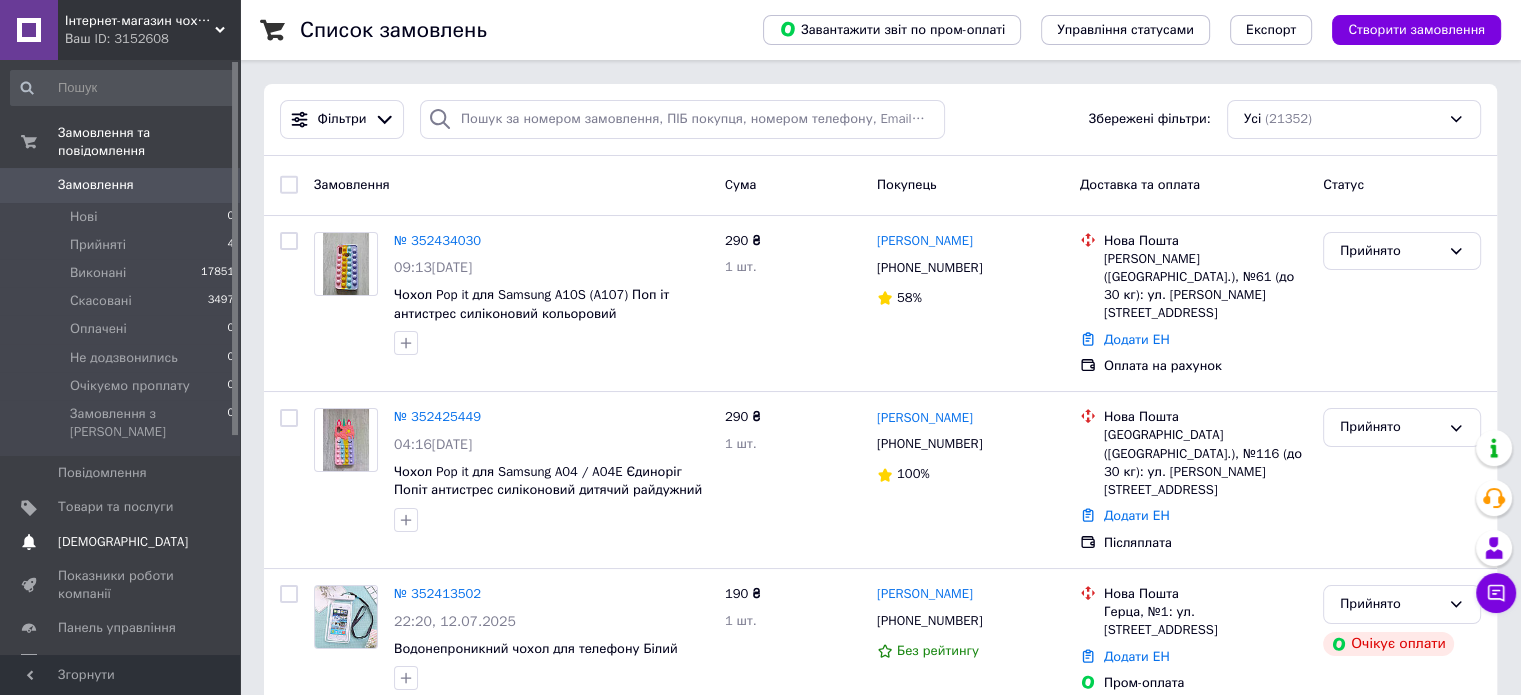 click on "[DEMOGRAPHIC_DATA]" at bounding box center (123, 542) 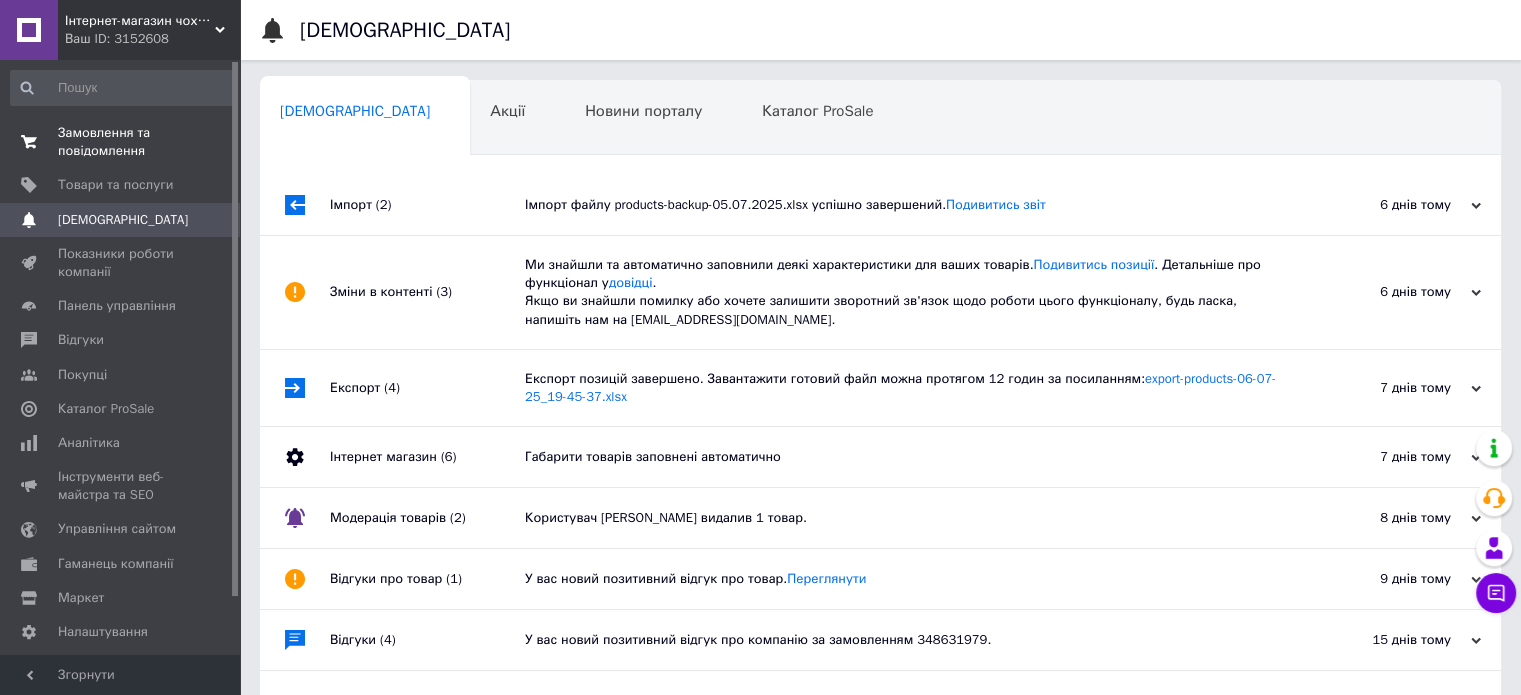click on "Замовлення та повідомлення 0 0" at bounding box center [123, 142] 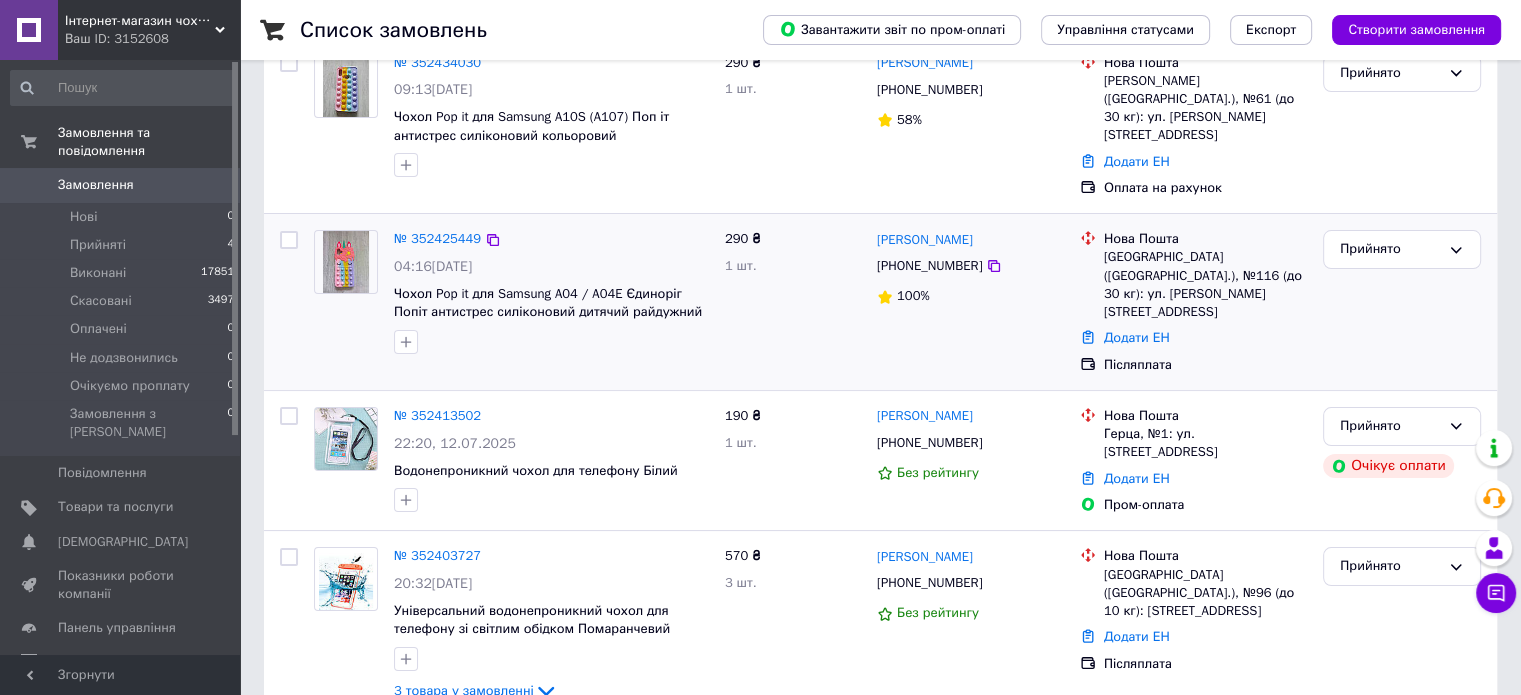 scroll, scrollTop: 300, scrollLeft: 0, axis: vertical 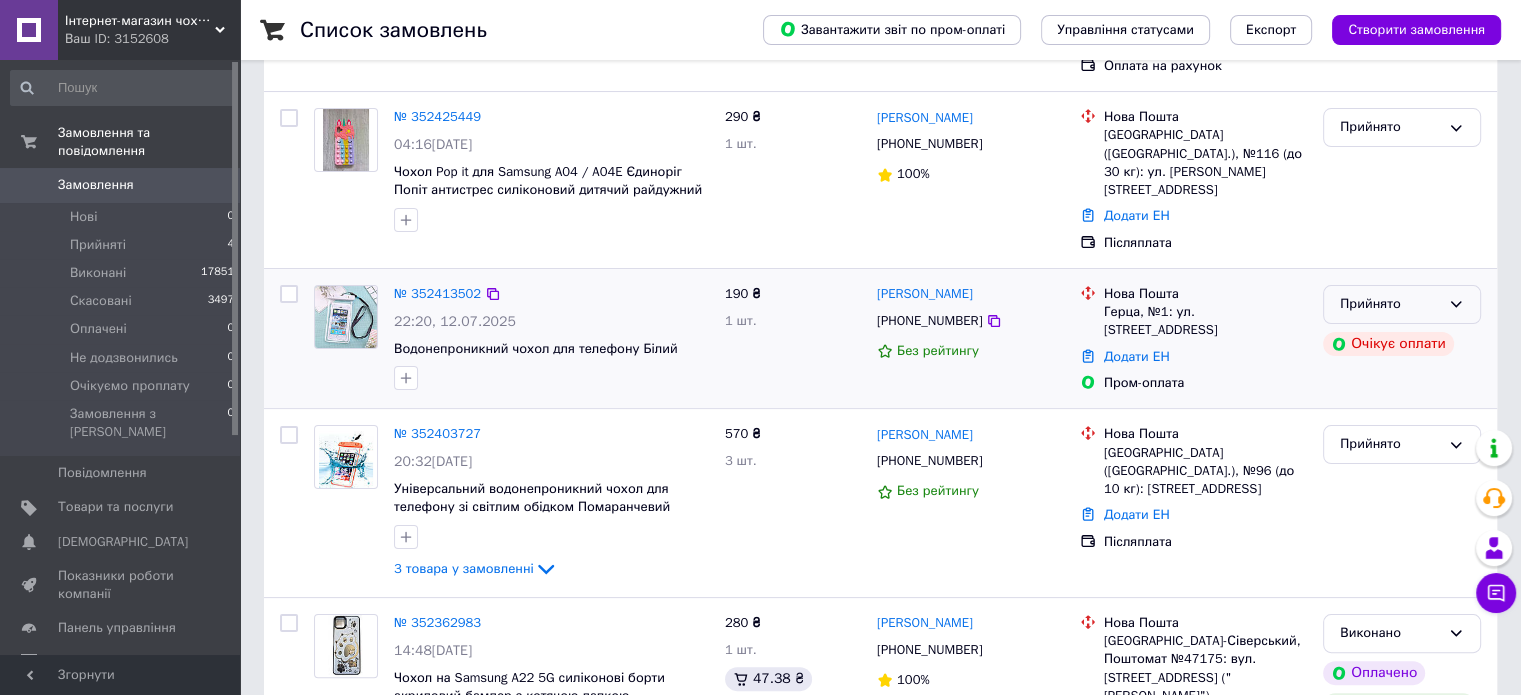 click on "Прийнято" at bounding box center (1390, 304) 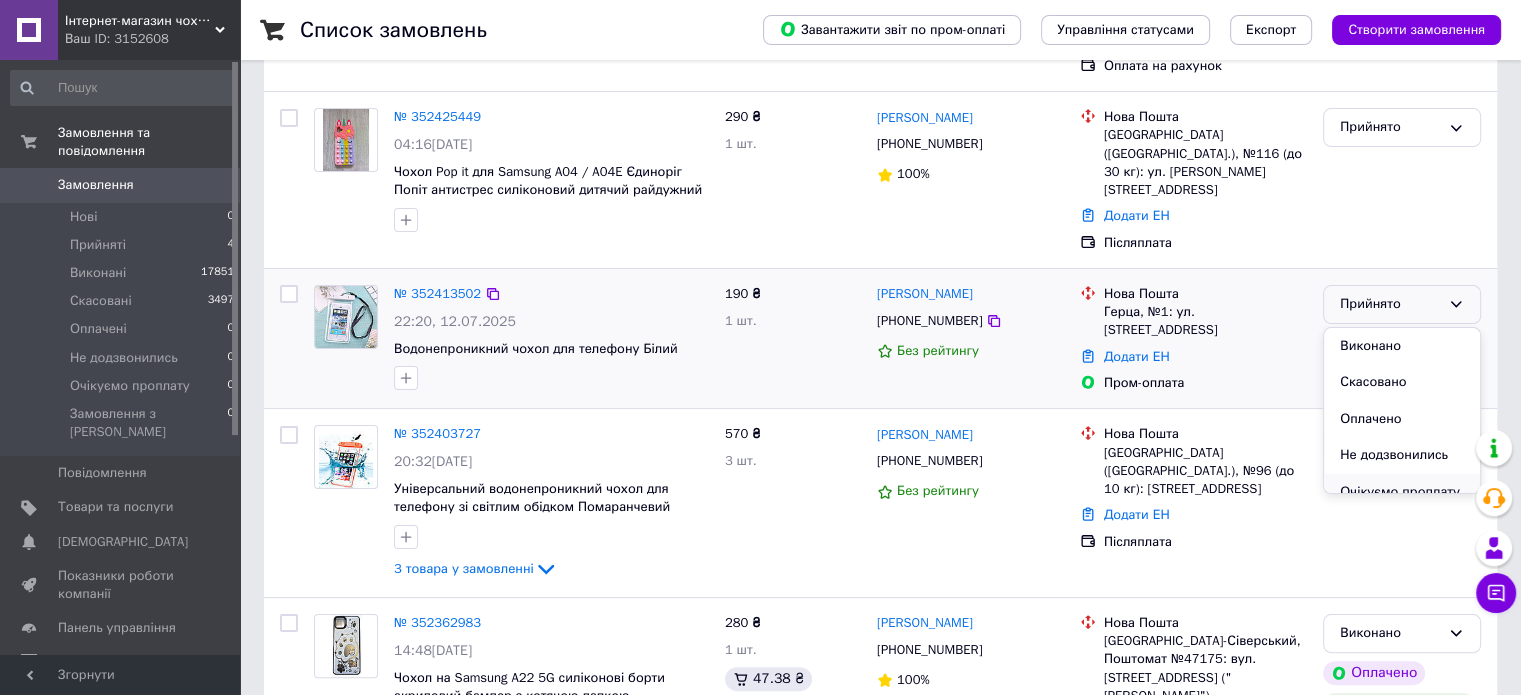 click on "Очікуємо проплату" at bounding box center (1402, 492) 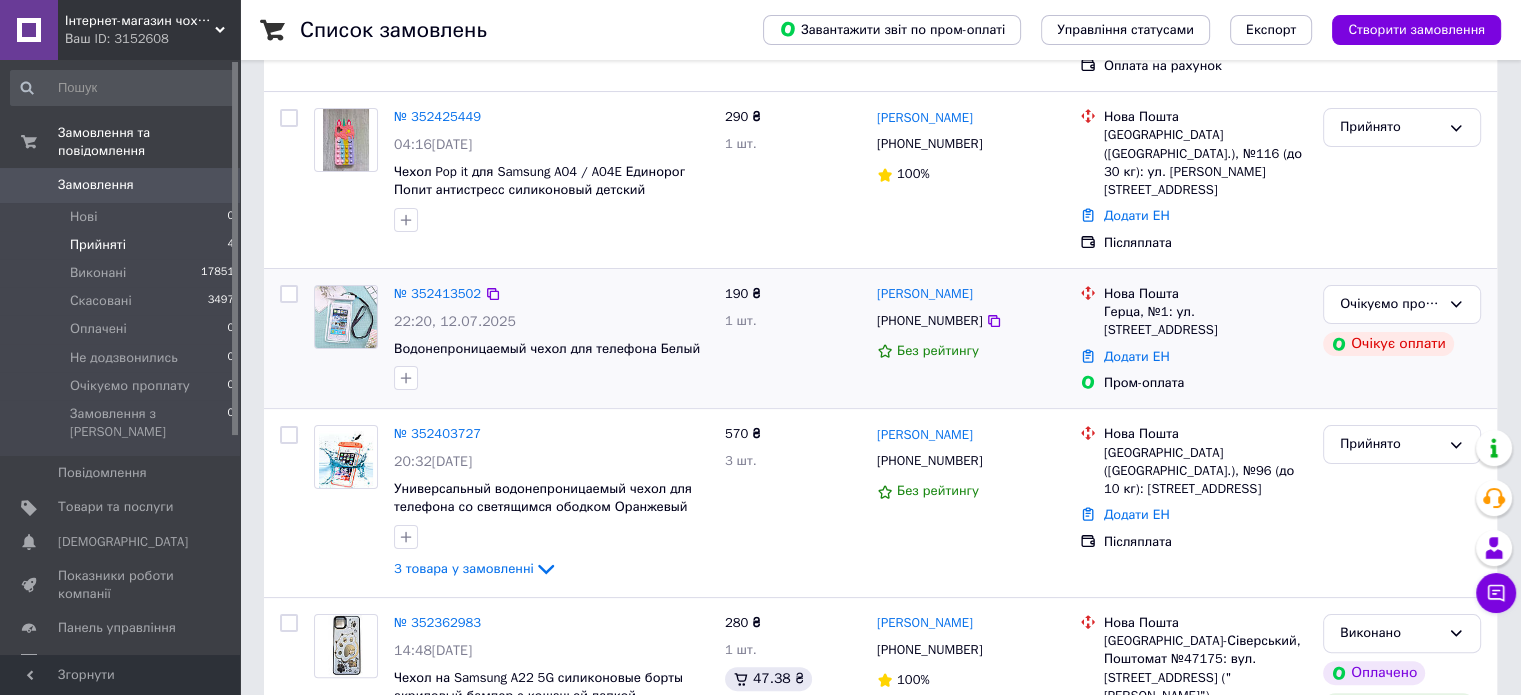 click on "Прийняті 4" at bounding box center [123, 245] 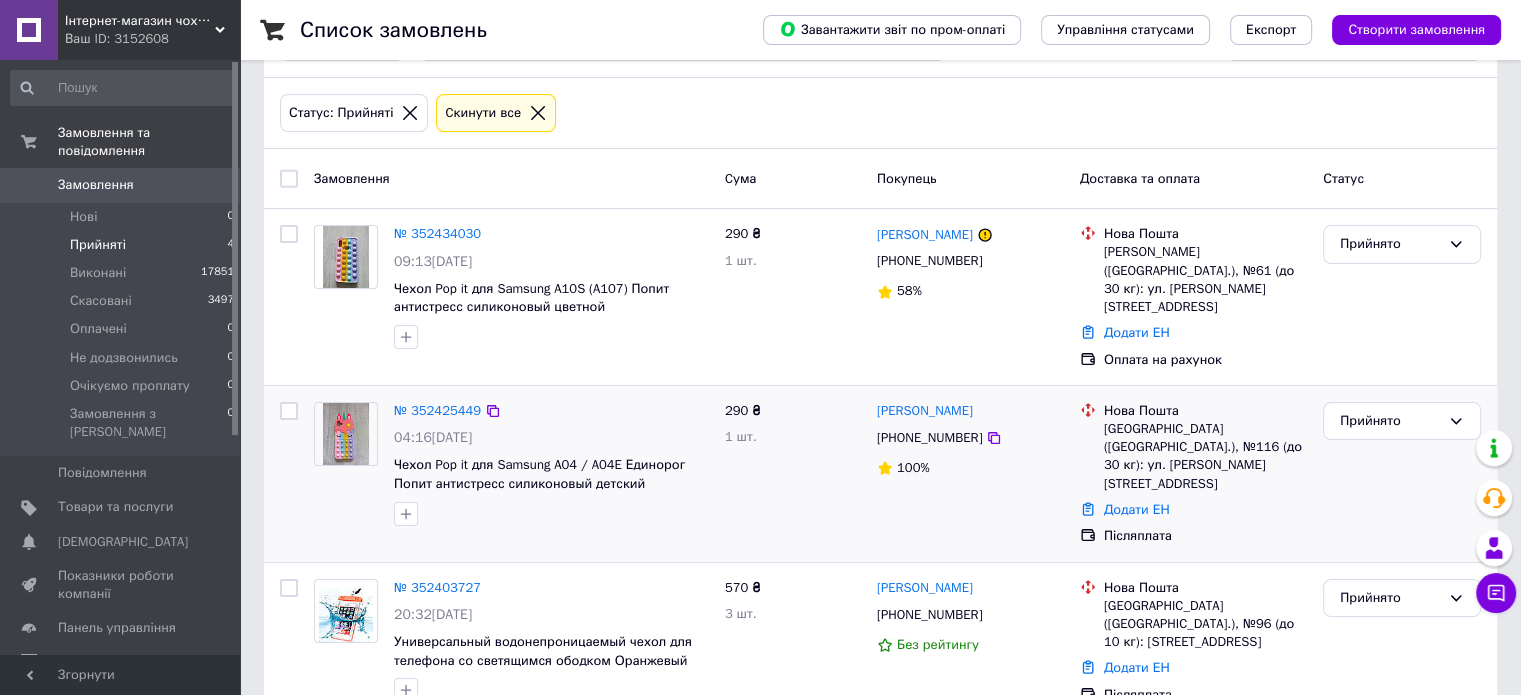 scroll, scrollTop: 15, scrollLeft: 0, axis: vertical 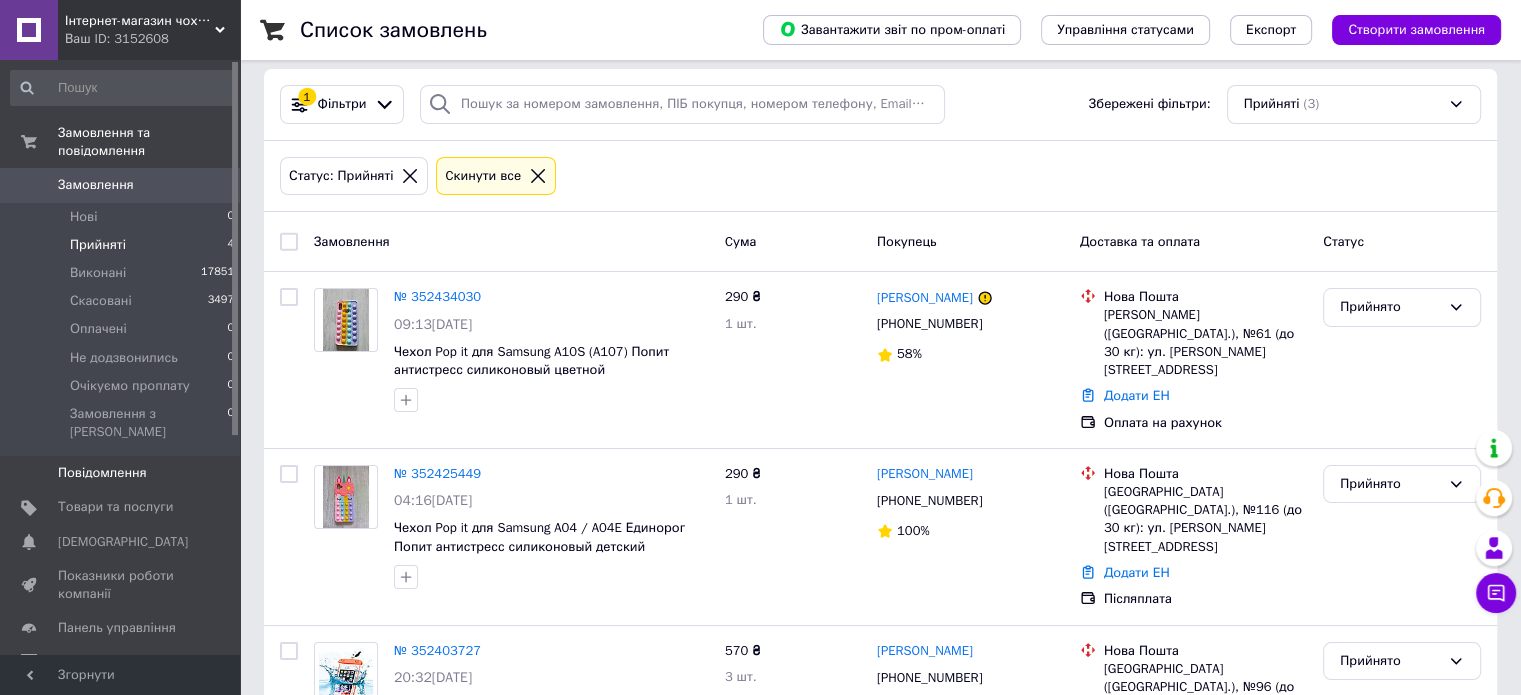 click on "Повідомлення" at bounding box center (102, 473) 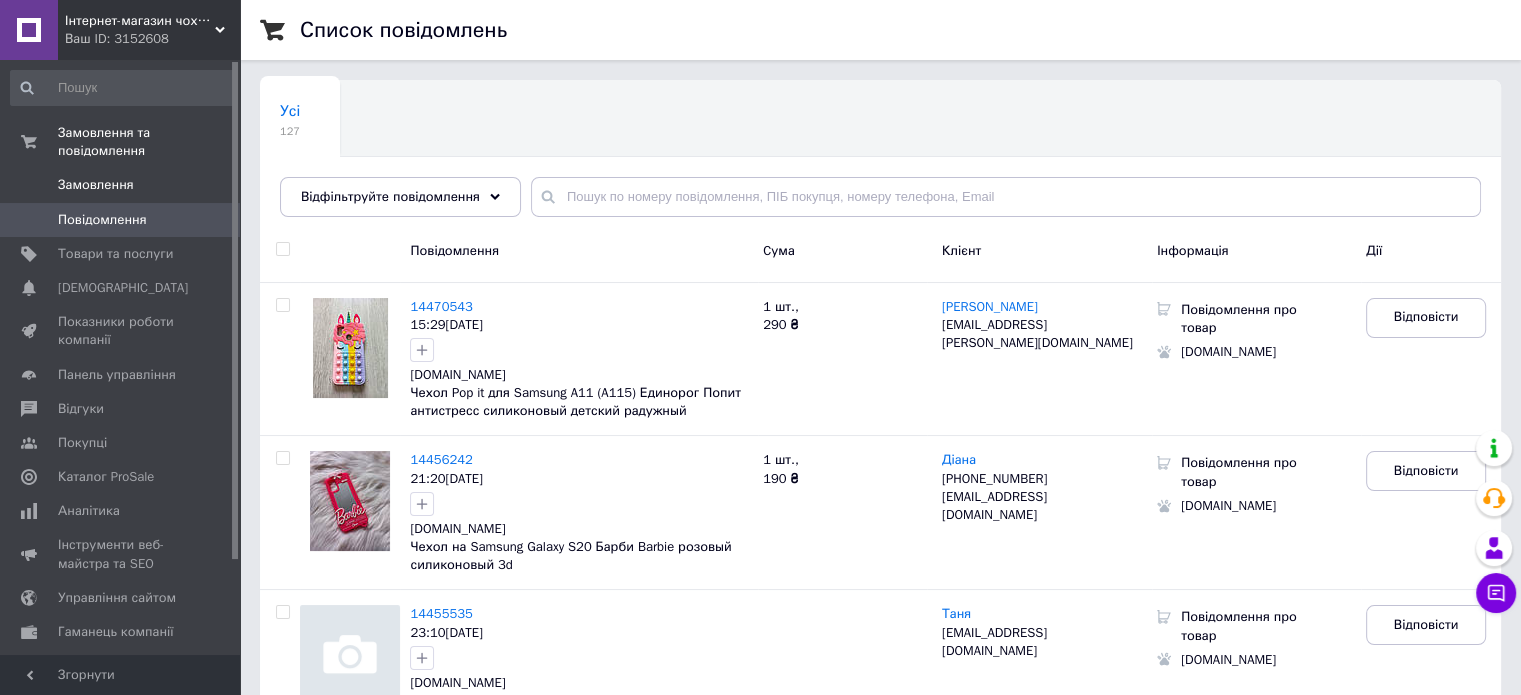 click on "Замовлення 0" at bounding box center (123, 185) 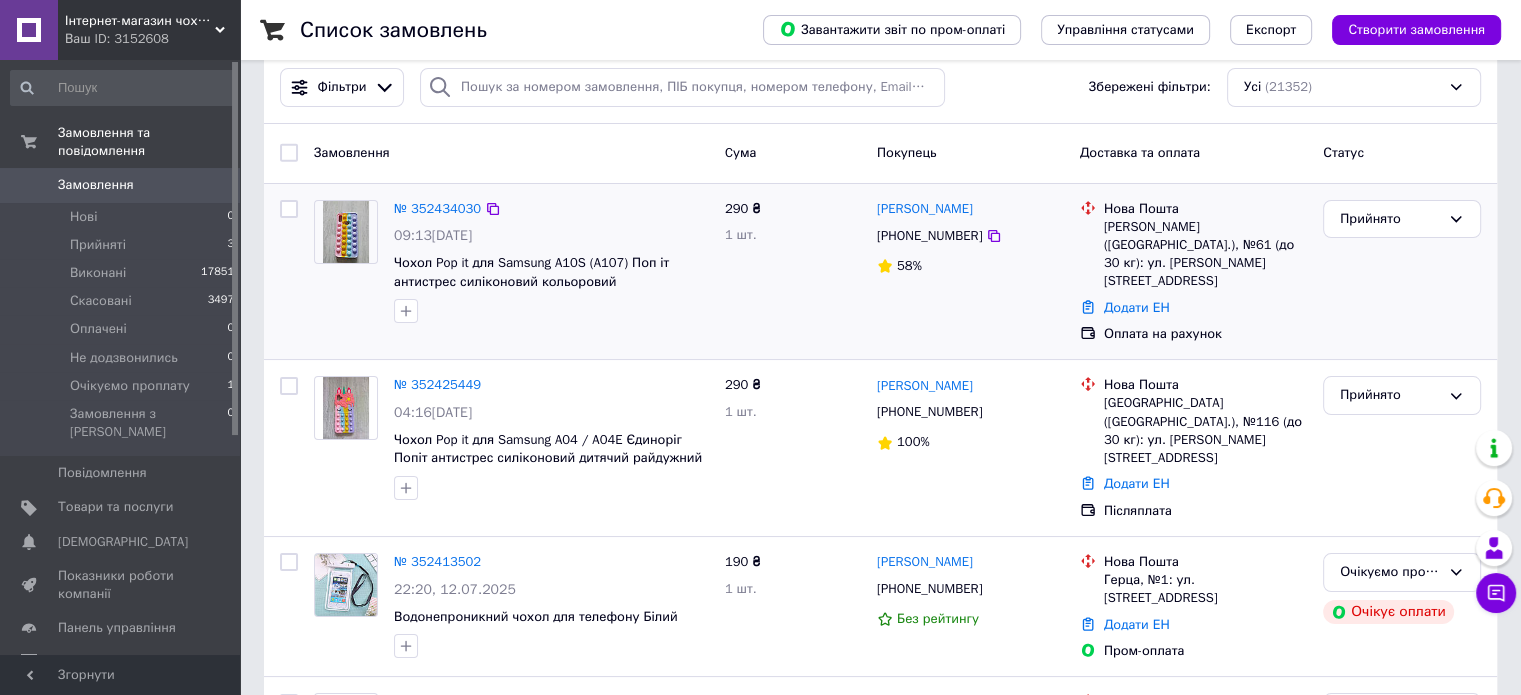 scroll, scrollTop: 0, scrollLeft: 0, axis: both 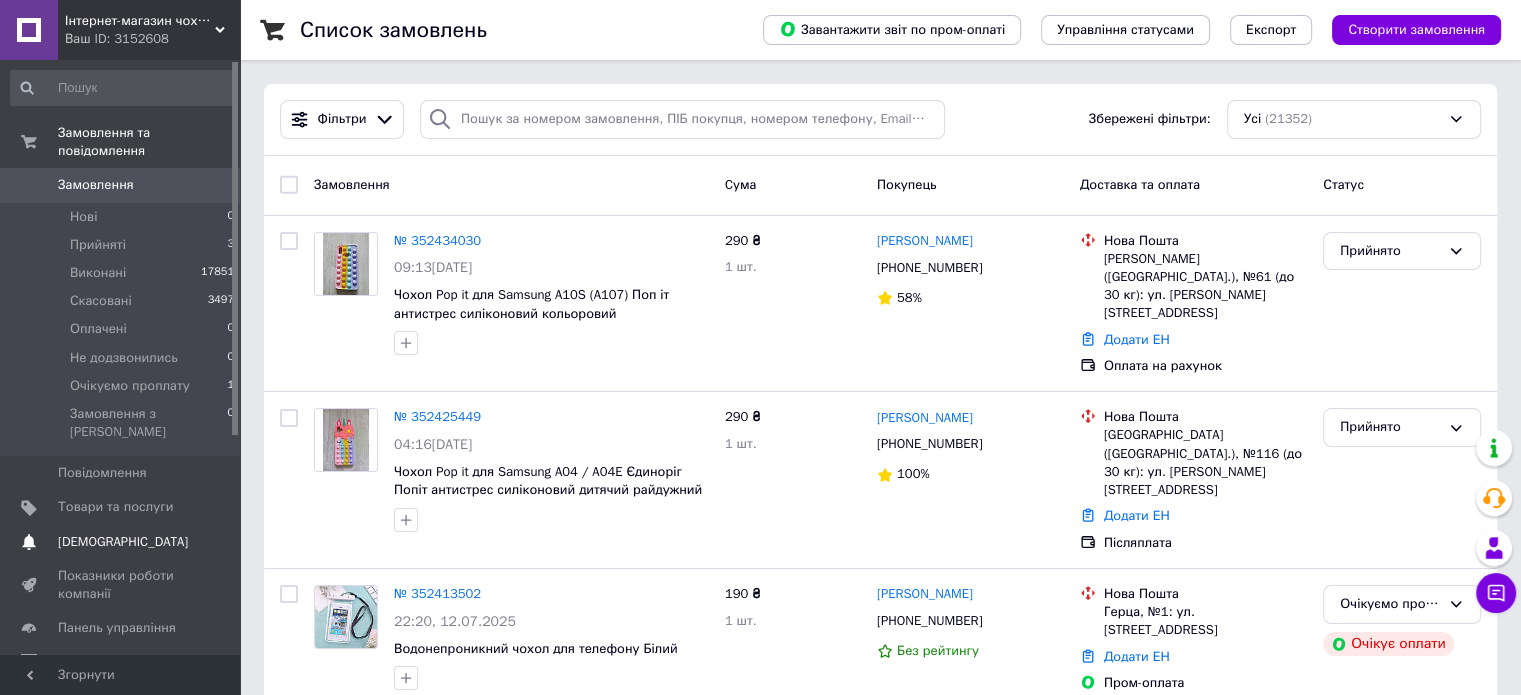 click on "[DEMOGRAPHIC_DATA]" at bounding box center (123, 542) 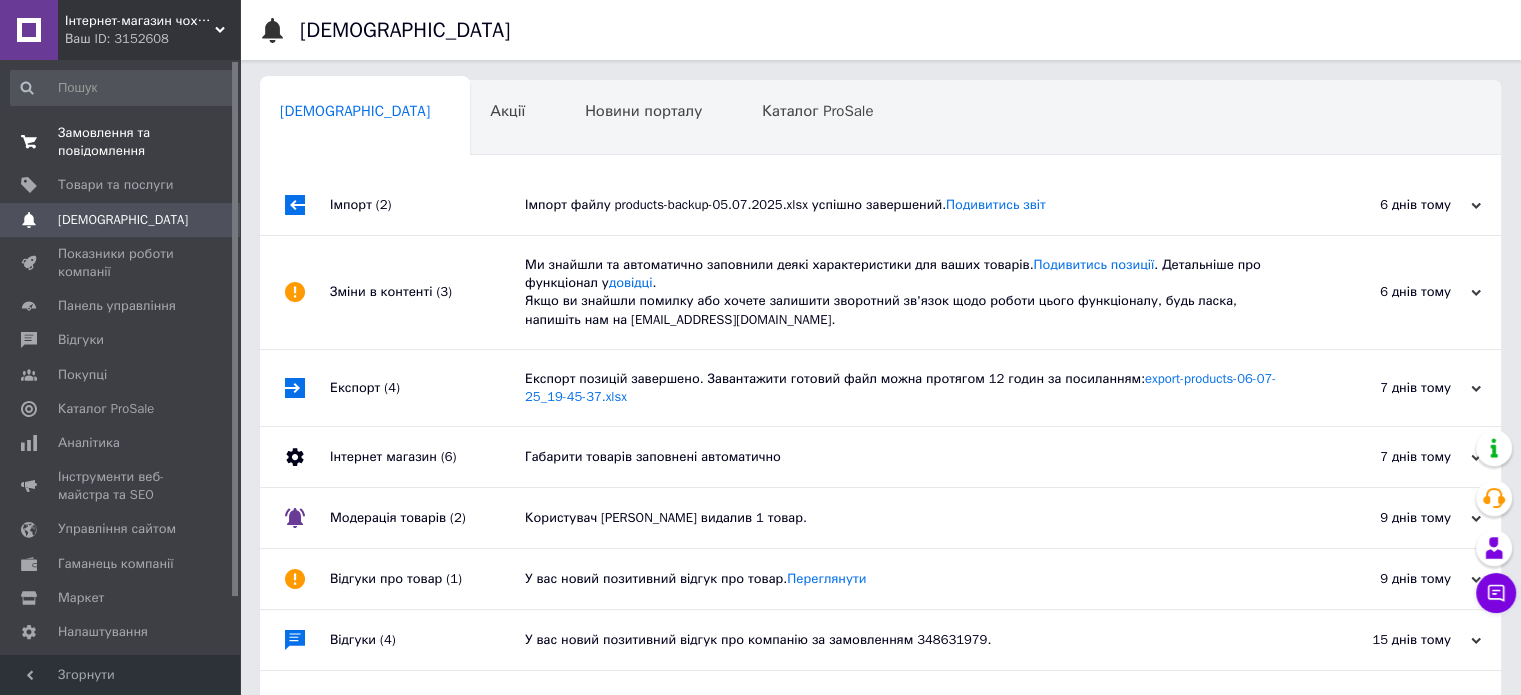 click on "Замовлення та повідомлення" at bounding box center [121, 142] 